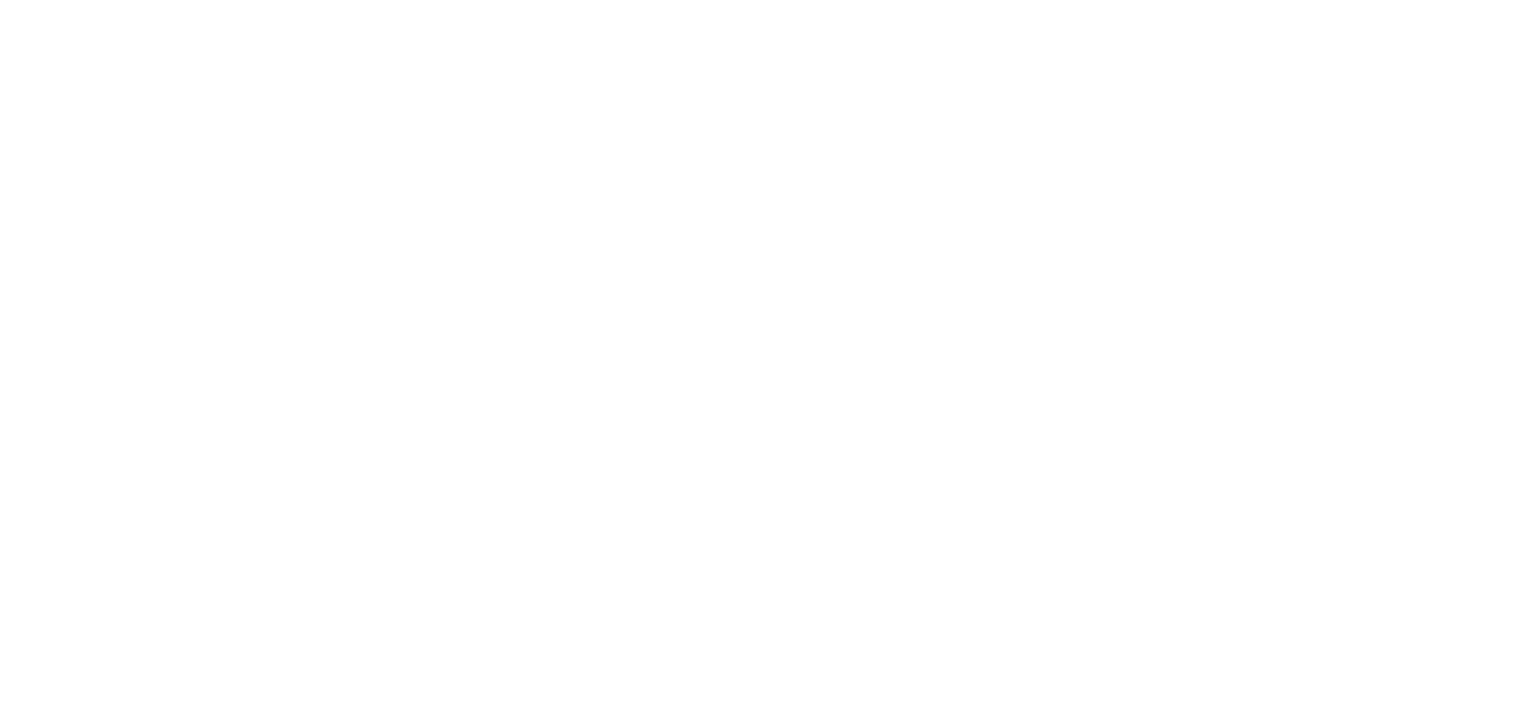 scroll, scrollTop: 0, scrollLeft: 0, axis: both 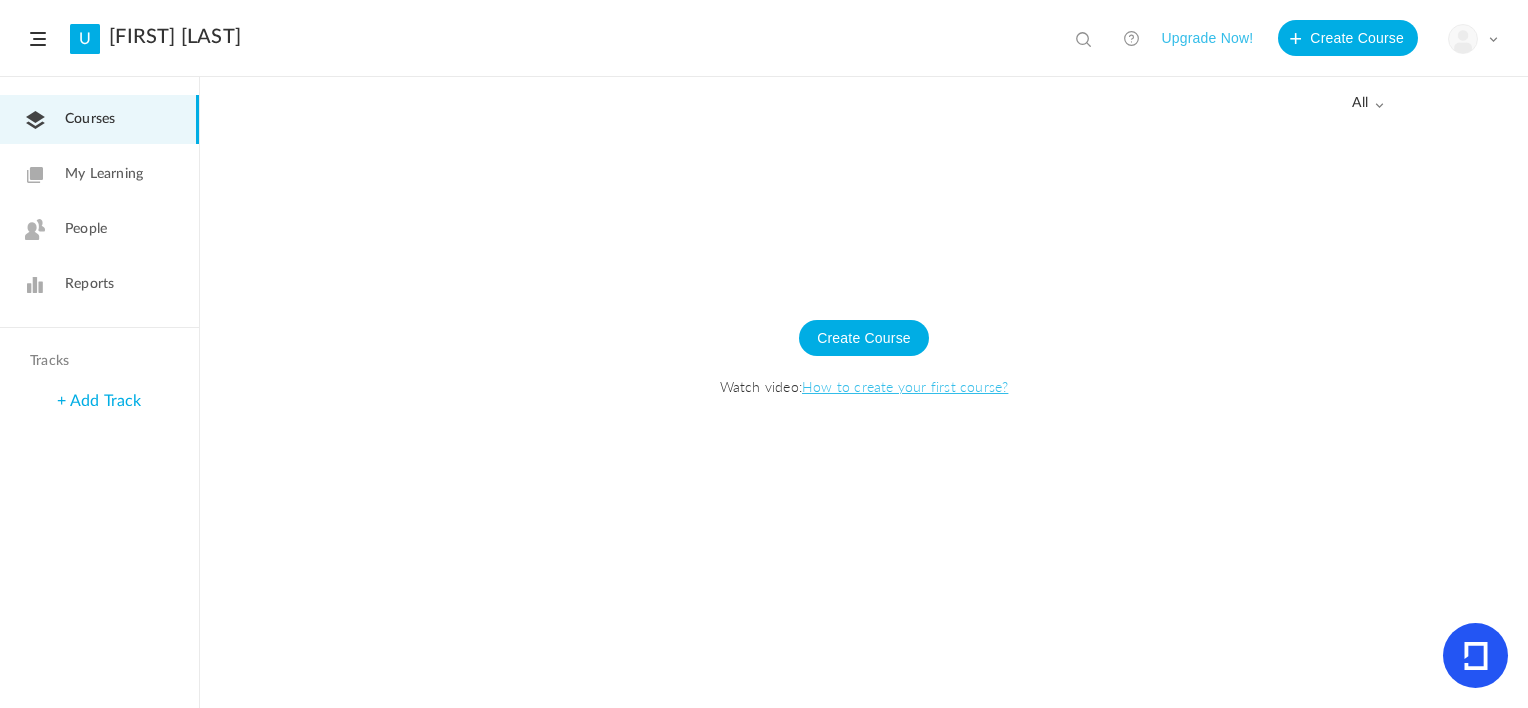 click on "My Learning" 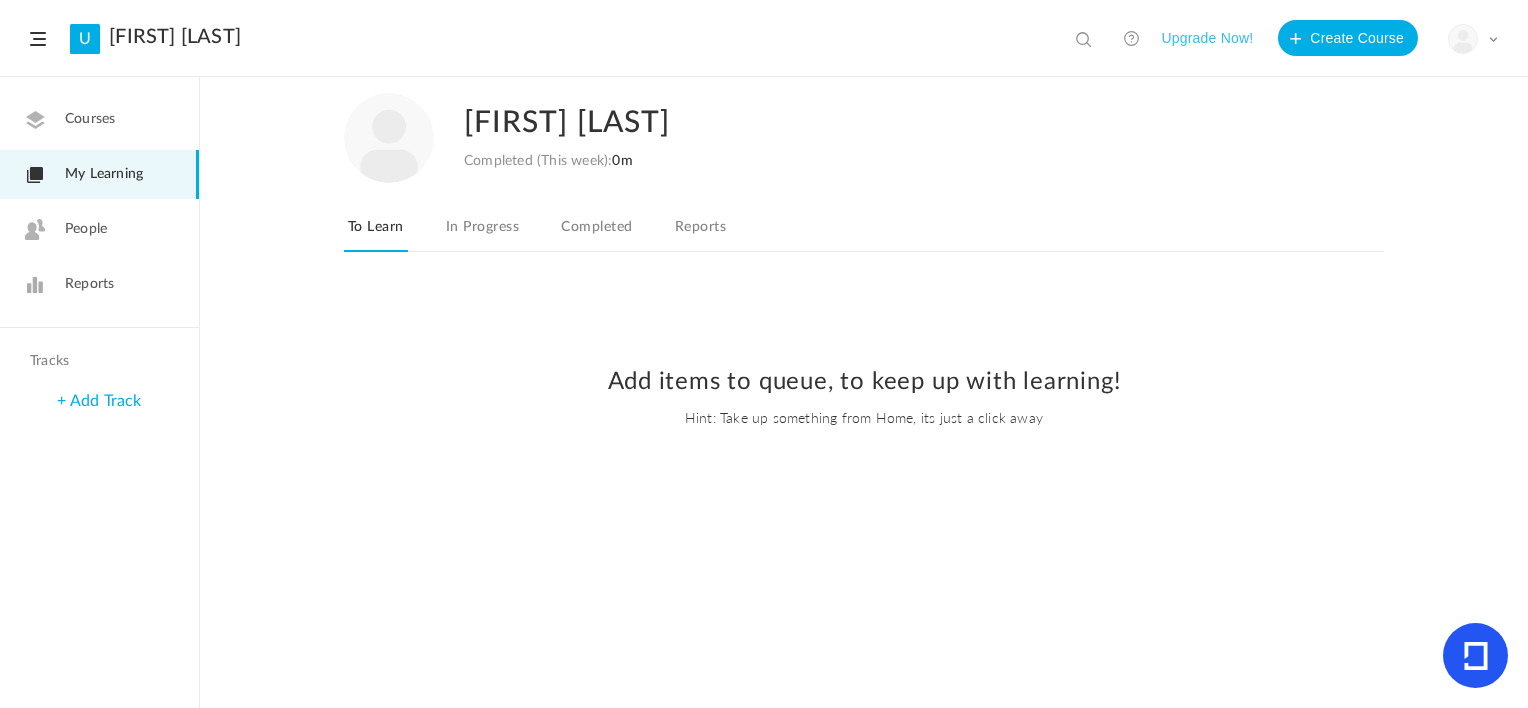 click on "In Progress" 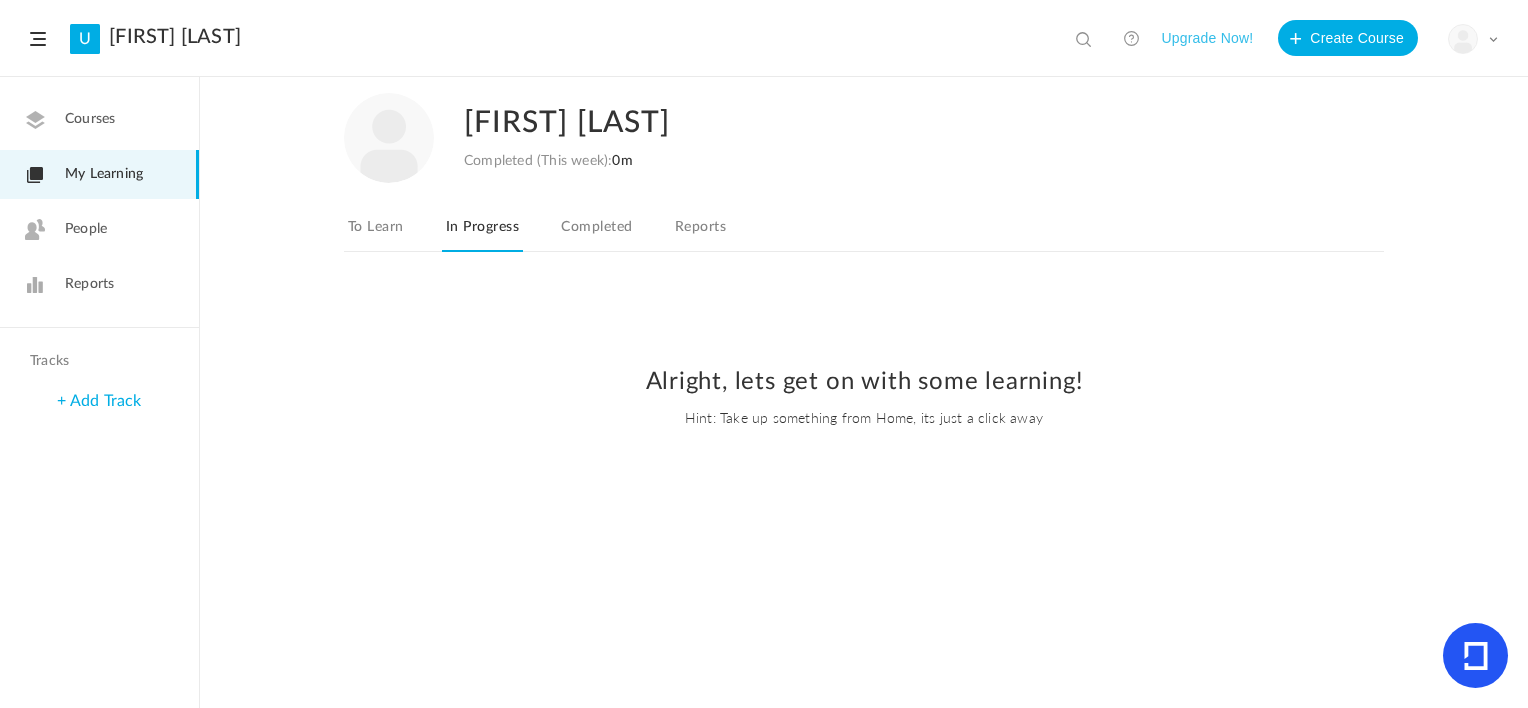 click on "To Learn" 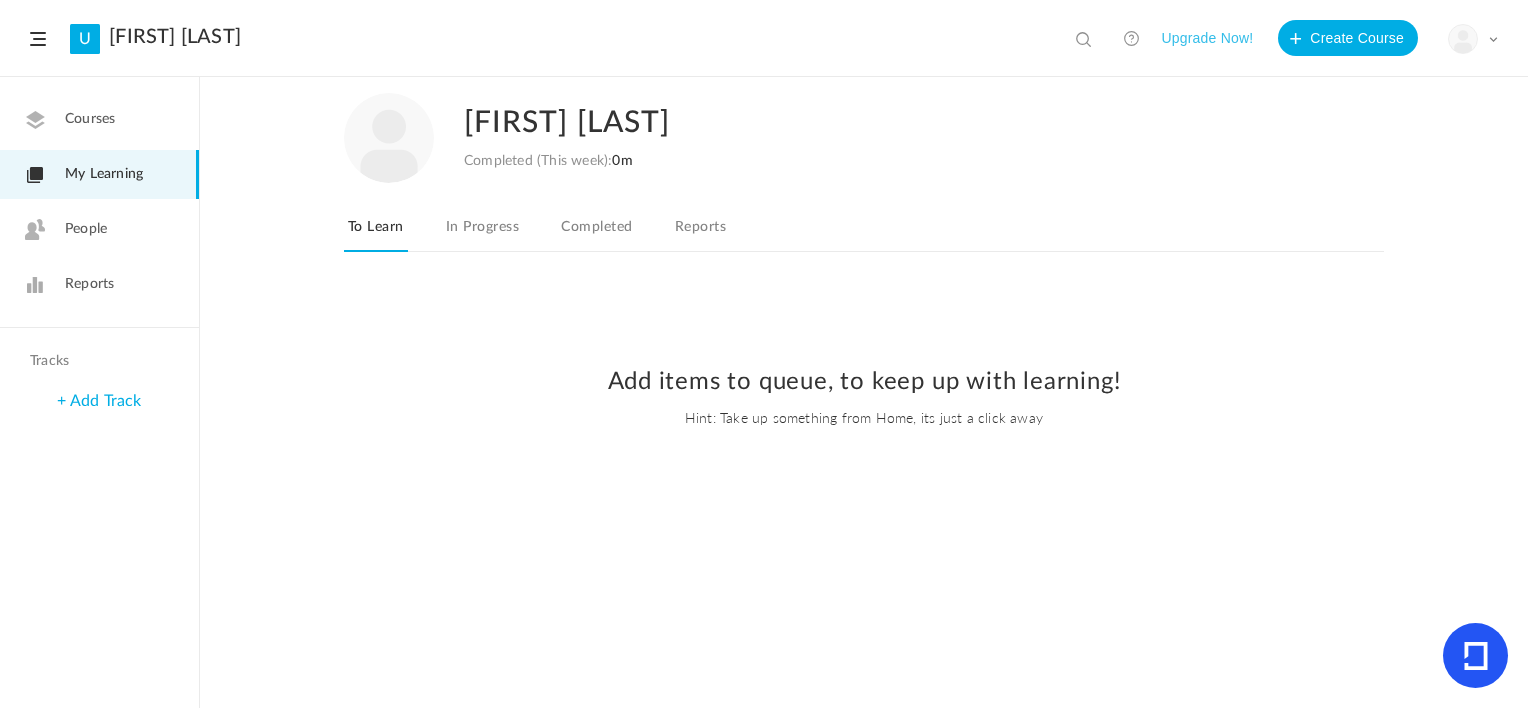 click on "Completed" 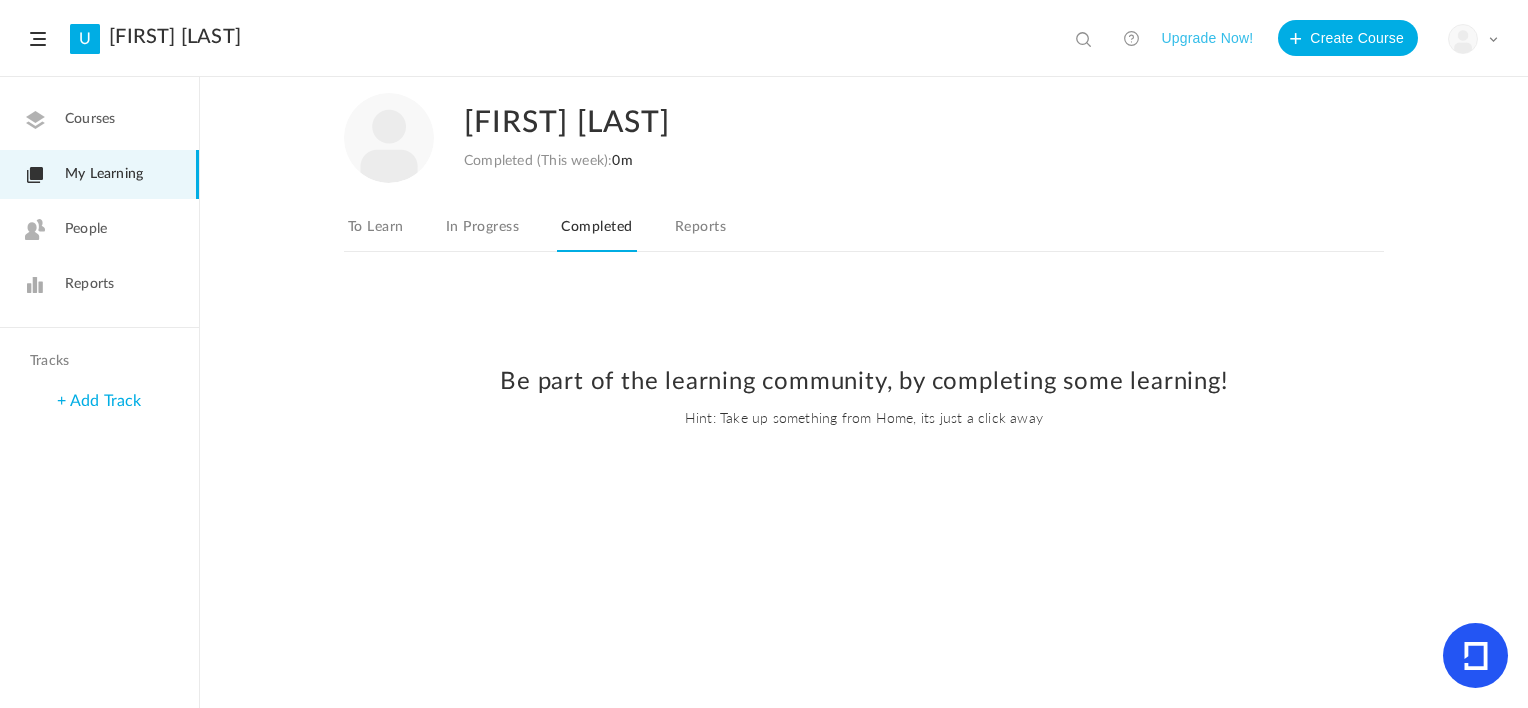 click on "To Learn" 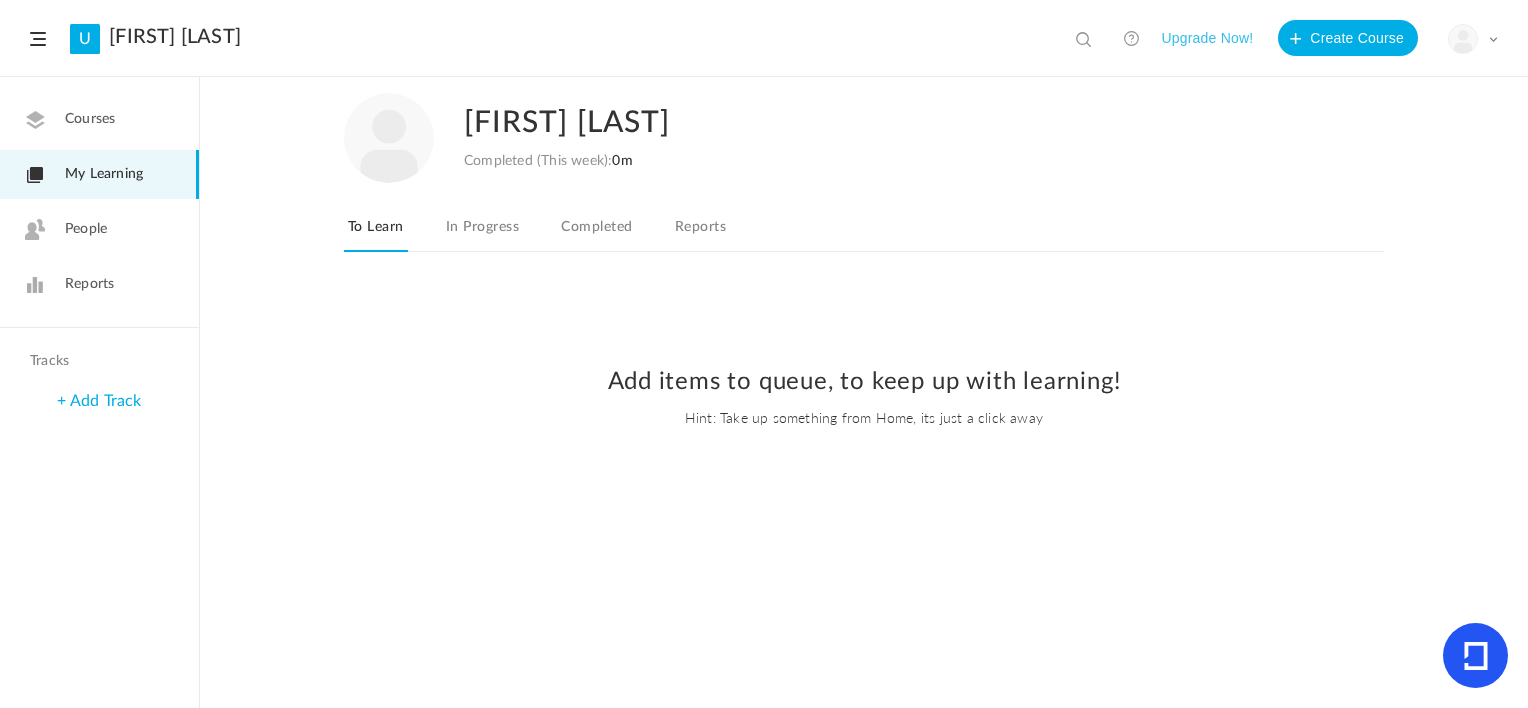 click on "U
Parker Starnes
View all
No results
Upgrade Now!
Create Course
My Profile
University Settings
Current Plan
Logout" 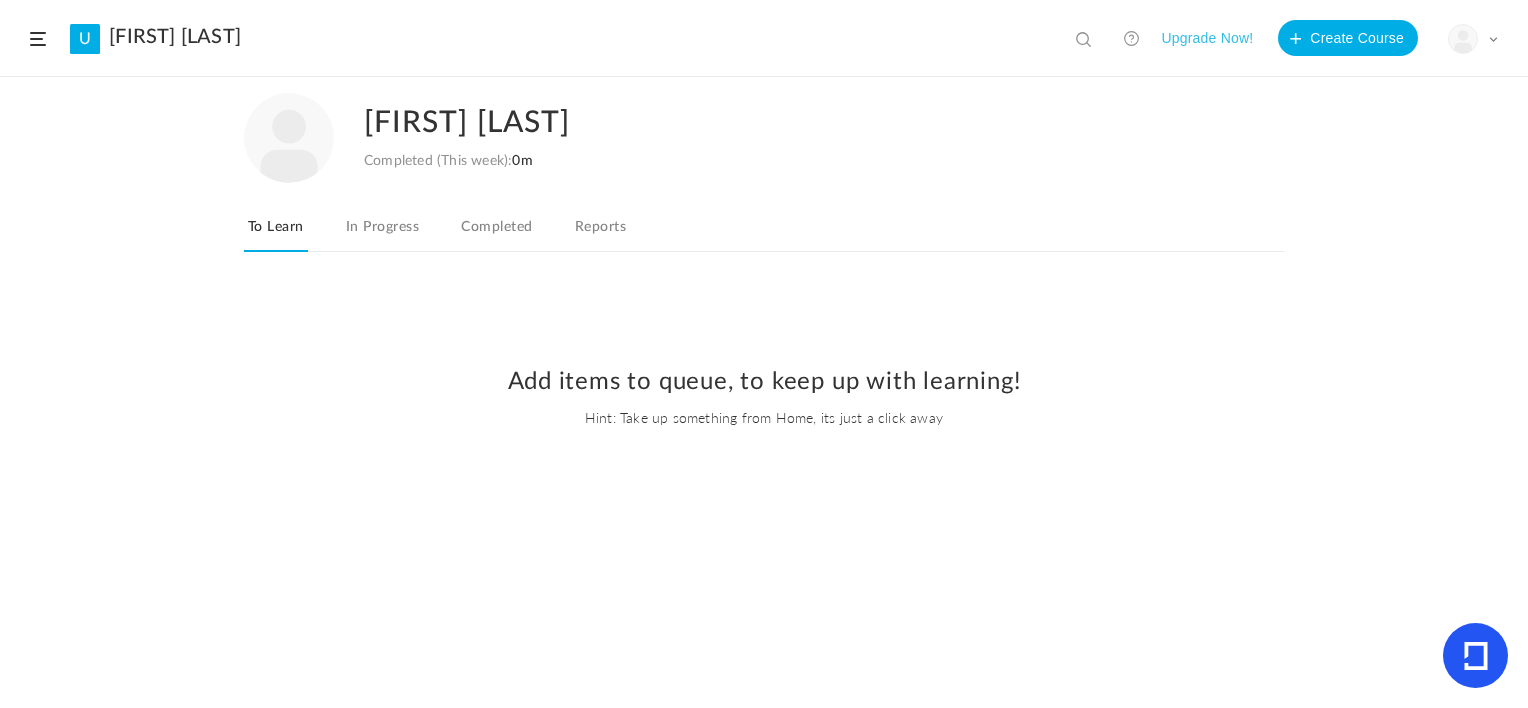 click 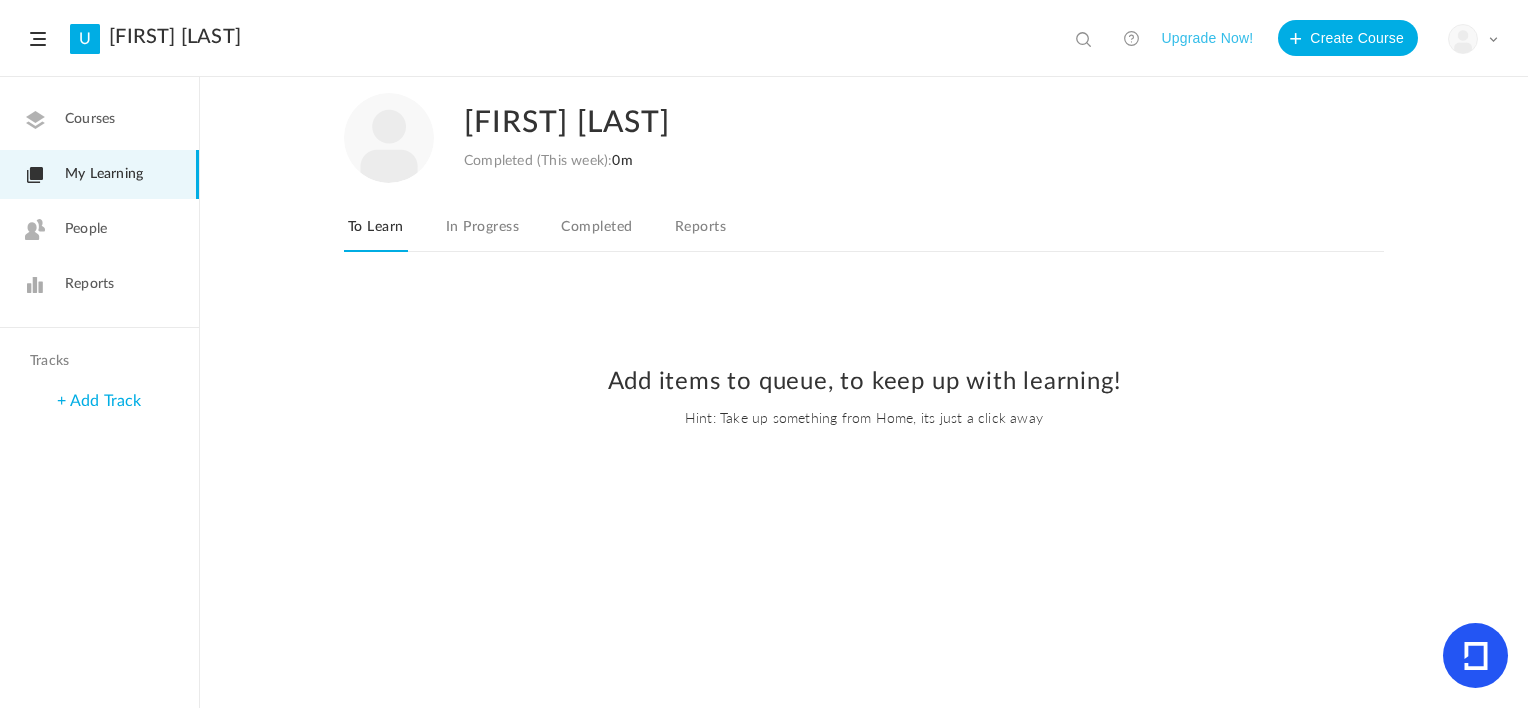 click on "U
Parker Starnes
View all
No results
Upgrade Now!
Create Course
My Profile
University Settings
Current Plan
Logout" 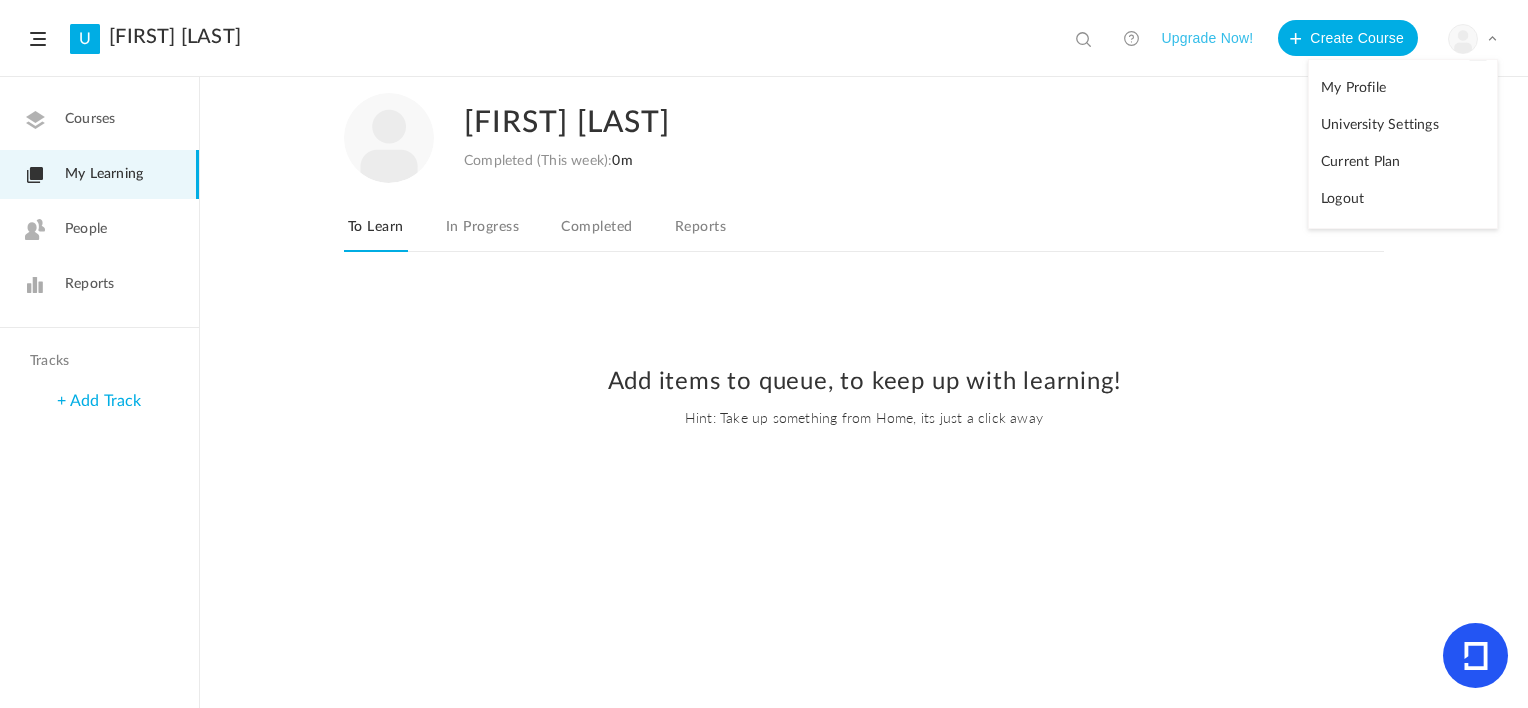 click on "My Profile" 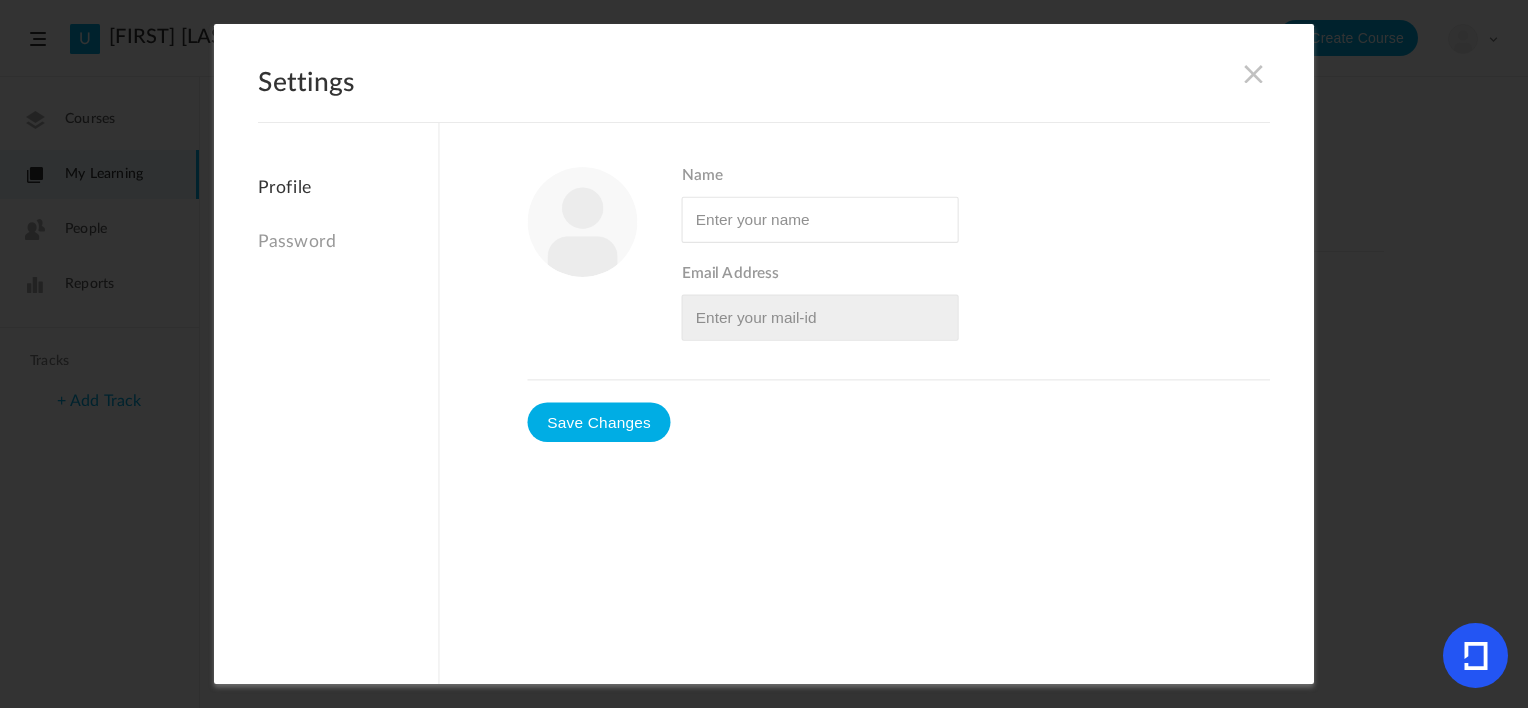 type on "[FIRST] [LAST]" 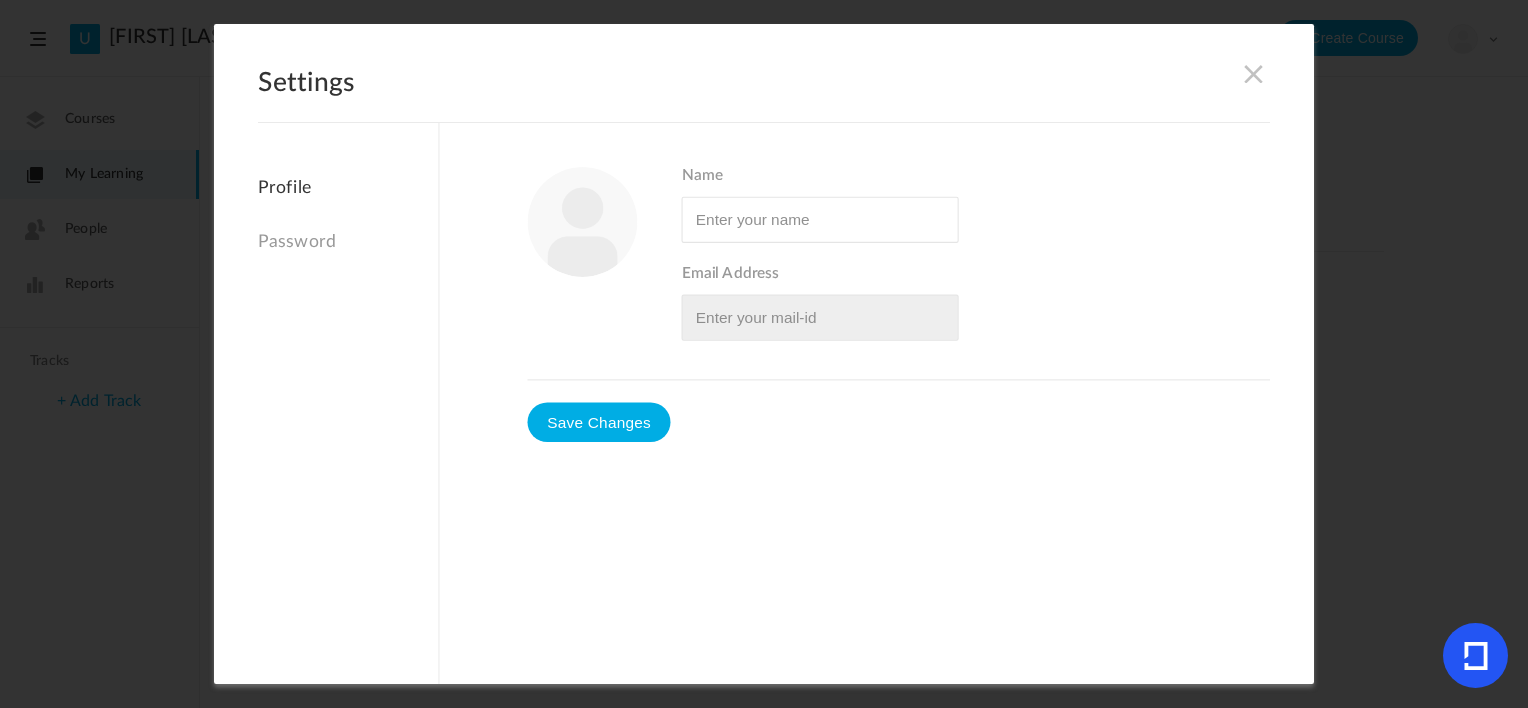 type on "[EMAIL]" 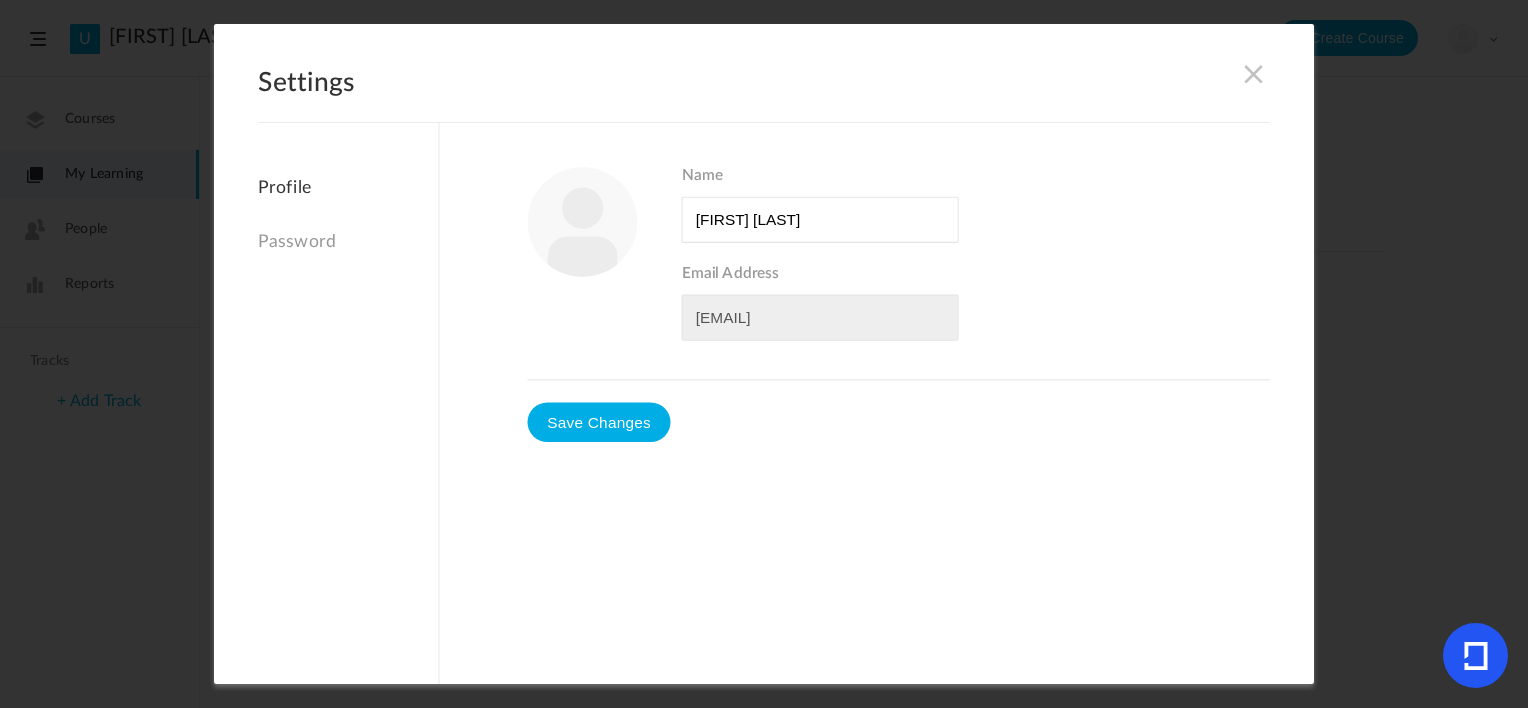 click at bounding box center (1254, 74) 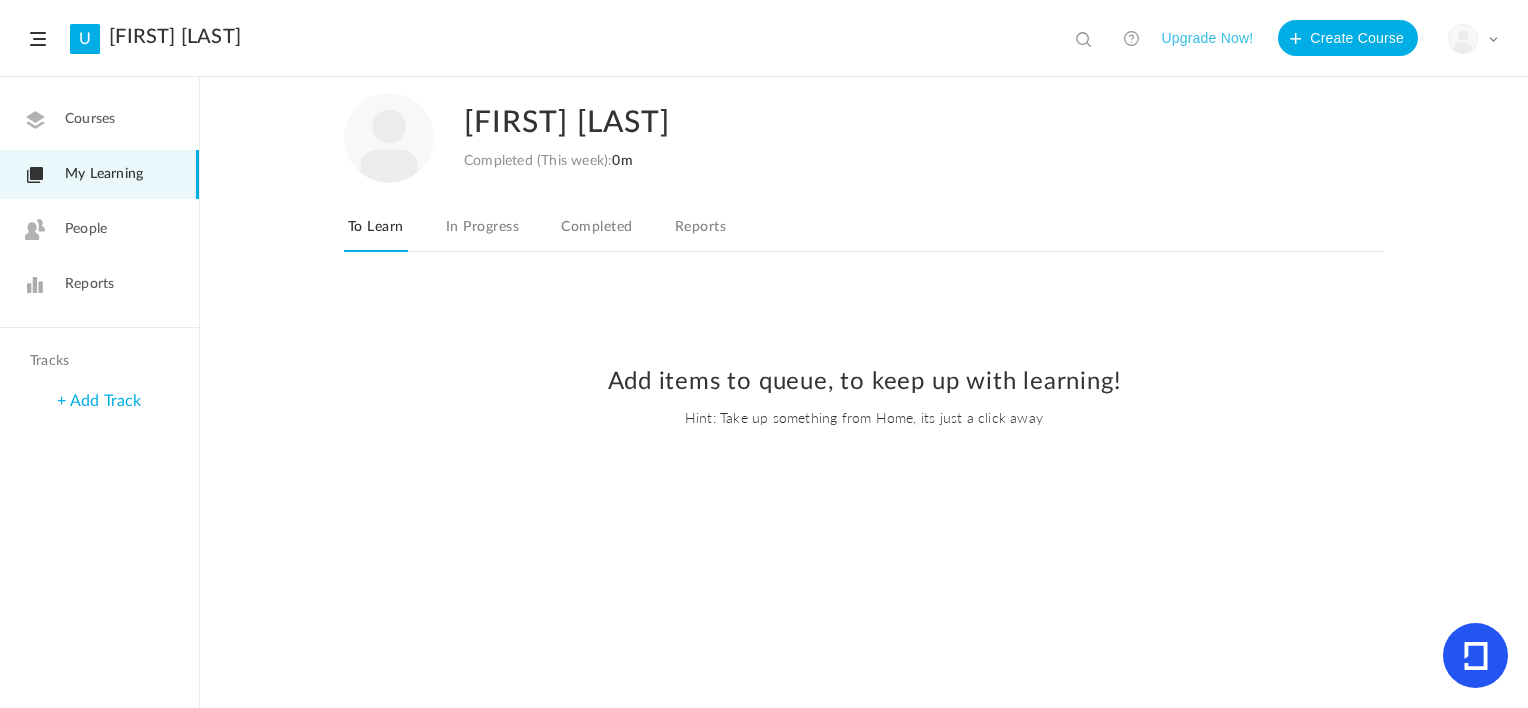 click 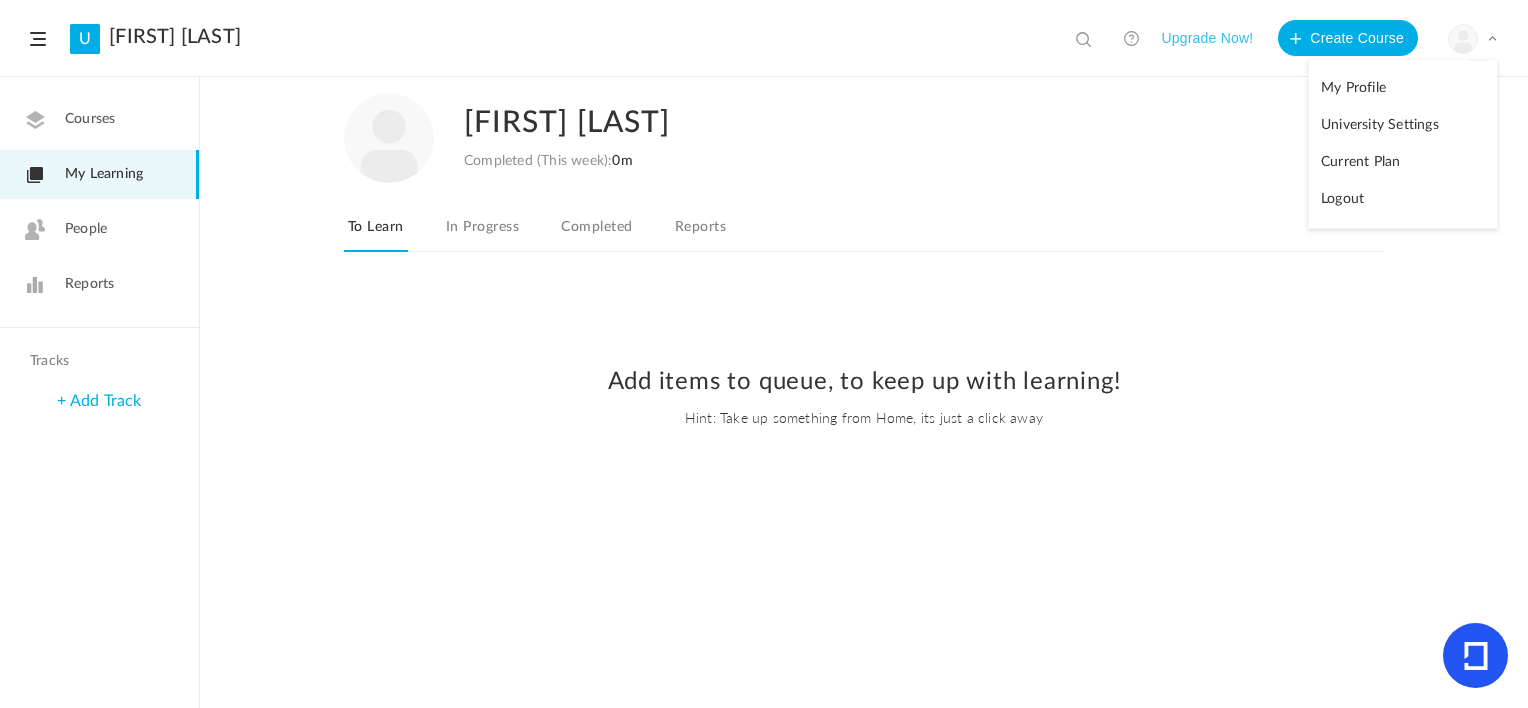 click on "Logout" 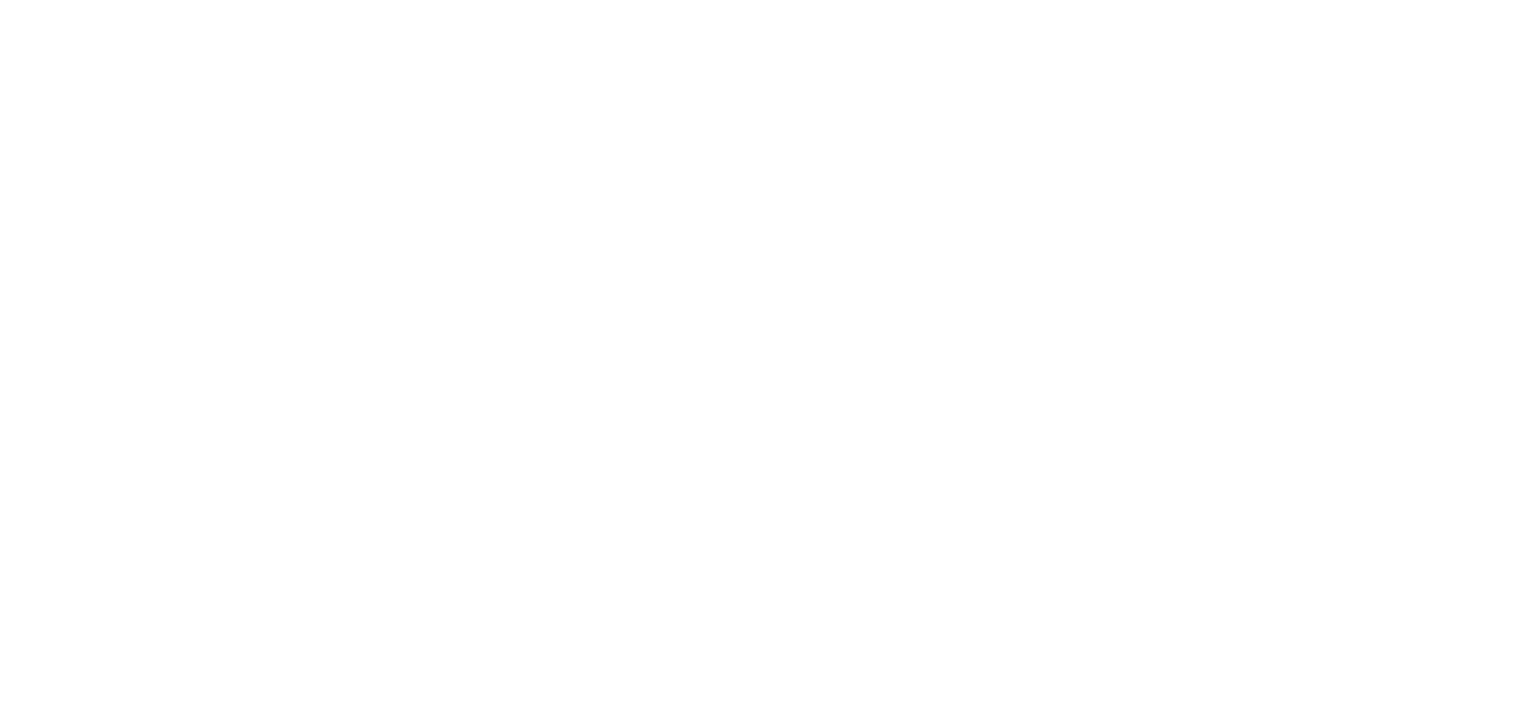 scroll, scrollTop: 0, scrollLeft: 0, axis: both 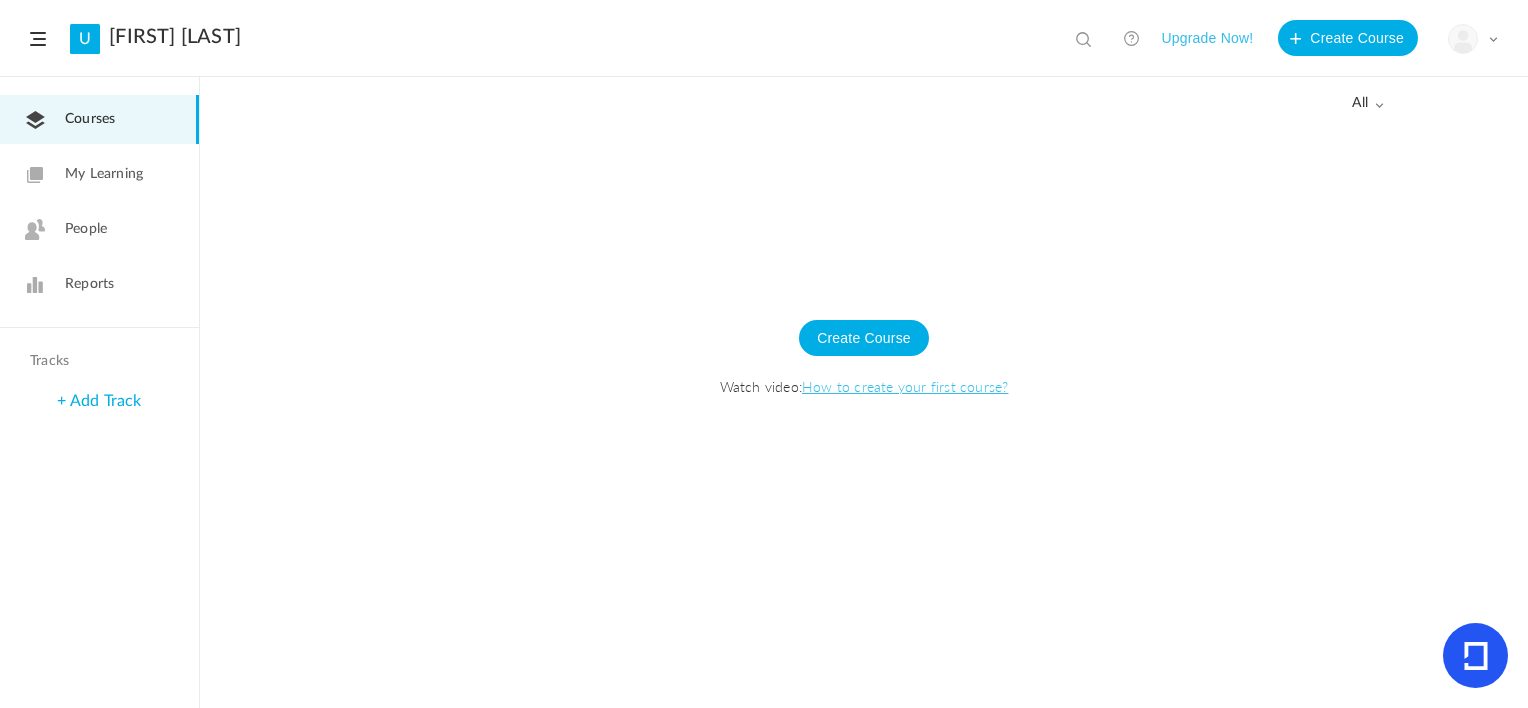click on "My Profile
University Settings
Current Plan
Logout" 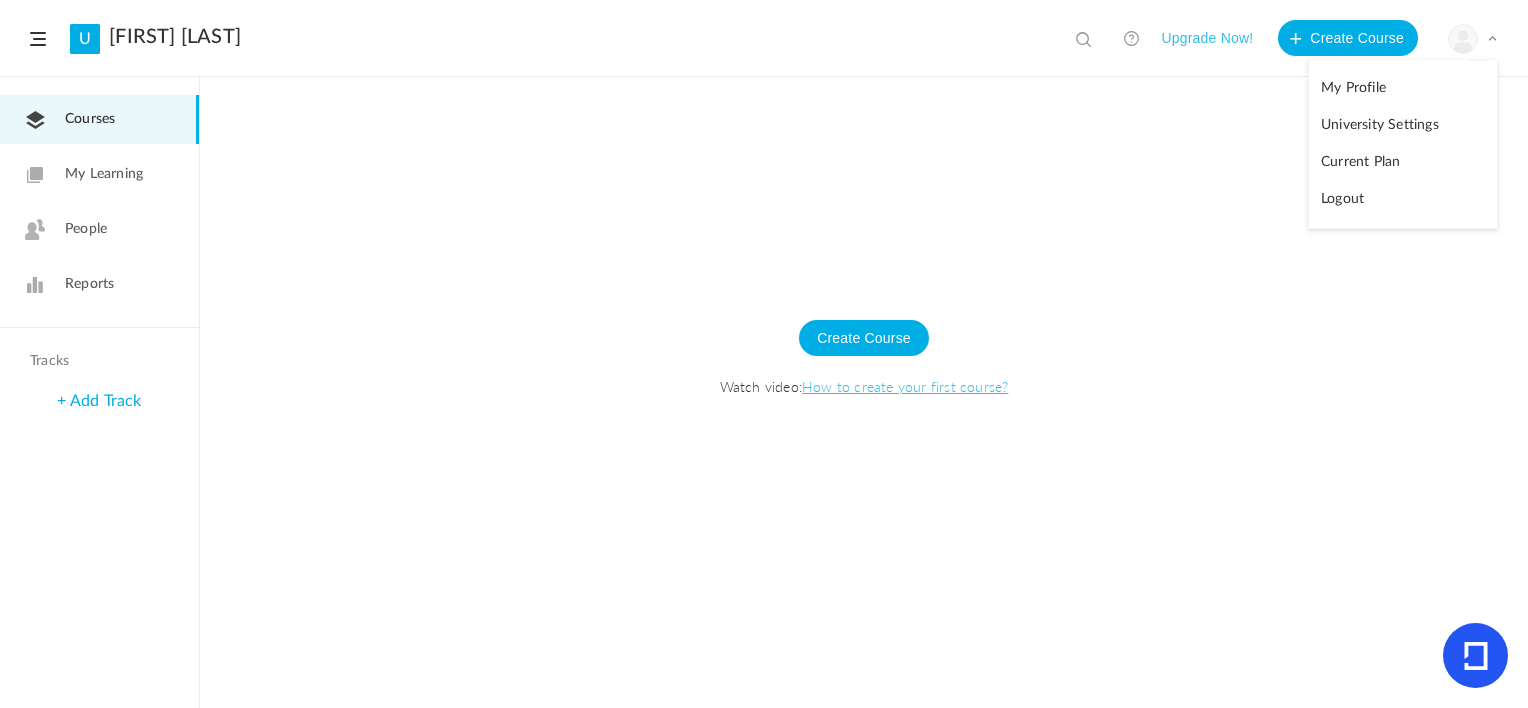 click on "Logout" 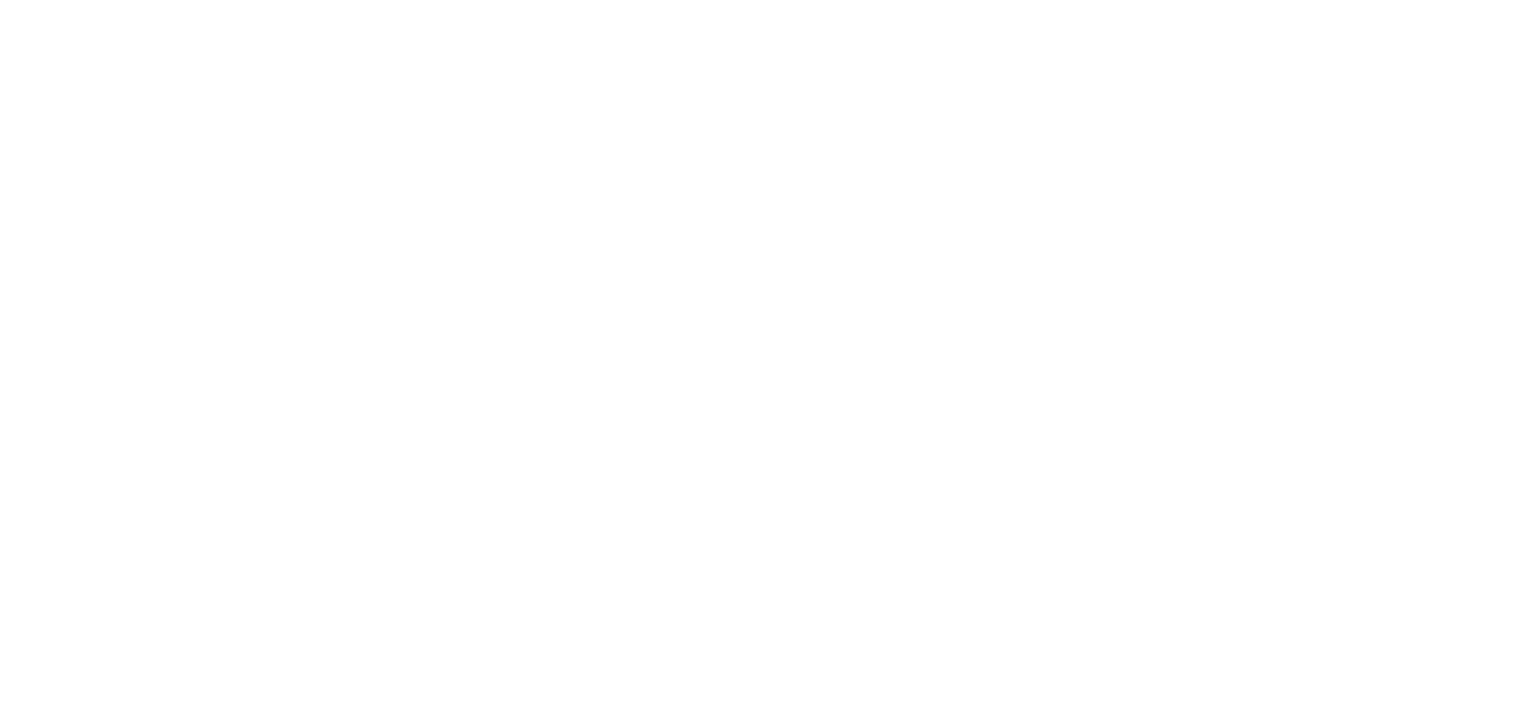 scroll, scrollTop: 0, scrollLeft: 0, axis: both 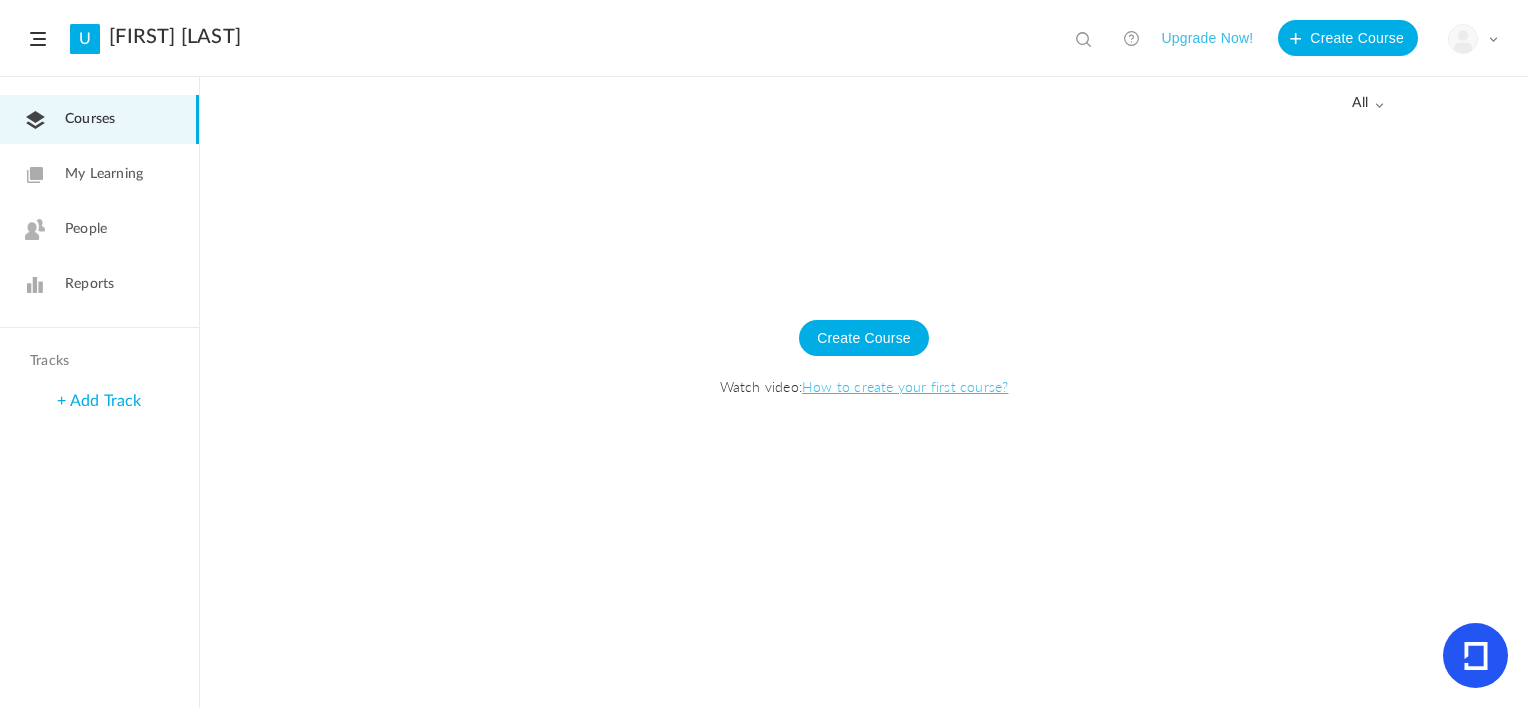 click on "My Learning" 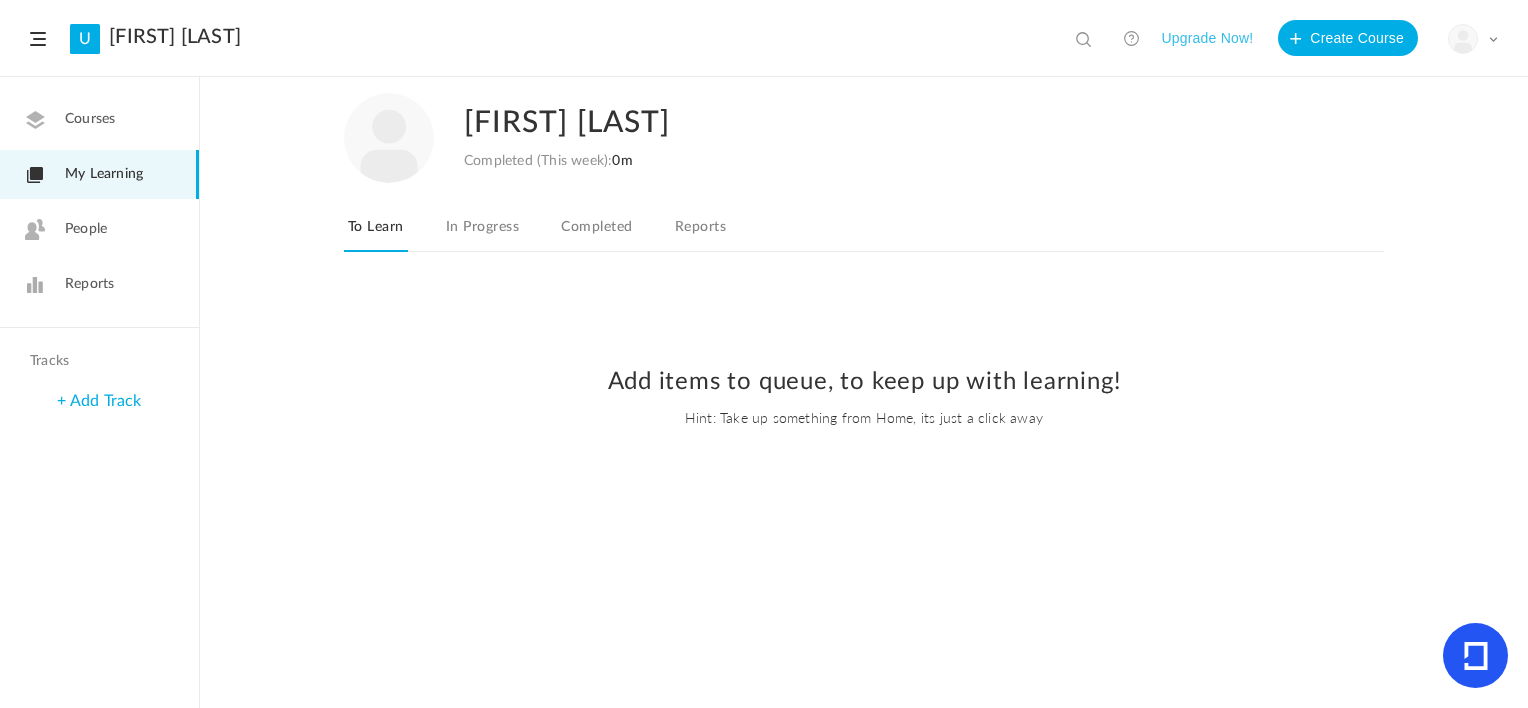 click on "People" 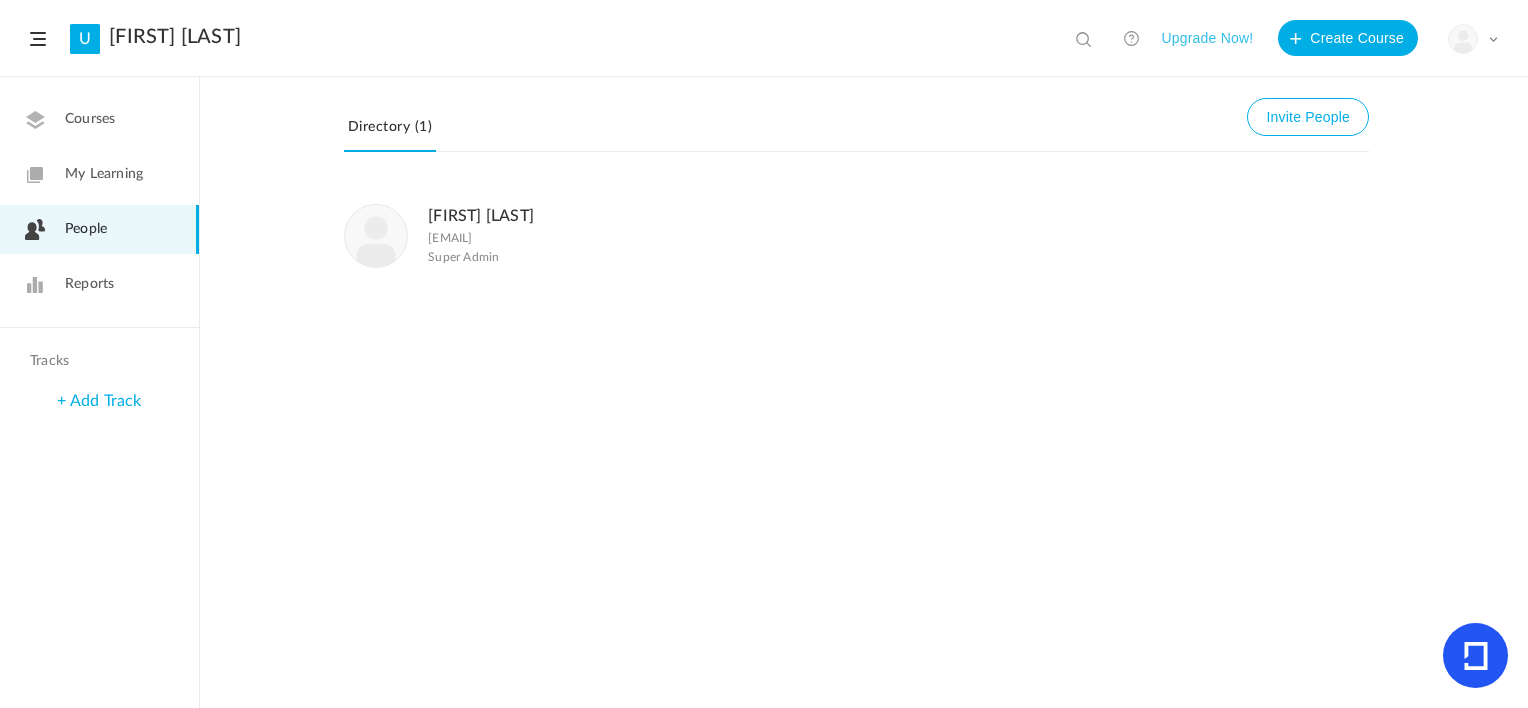 click on "Reports" 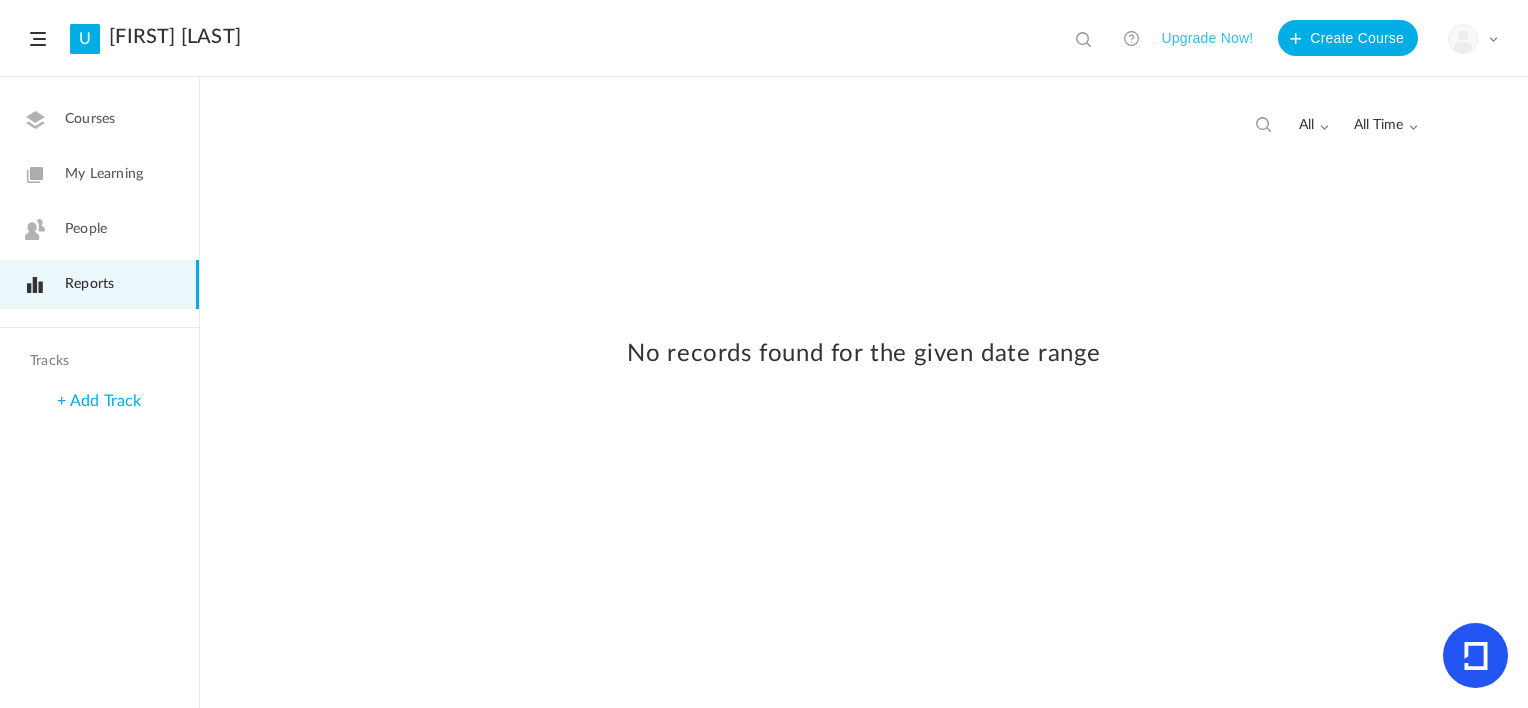 click on "Courses" 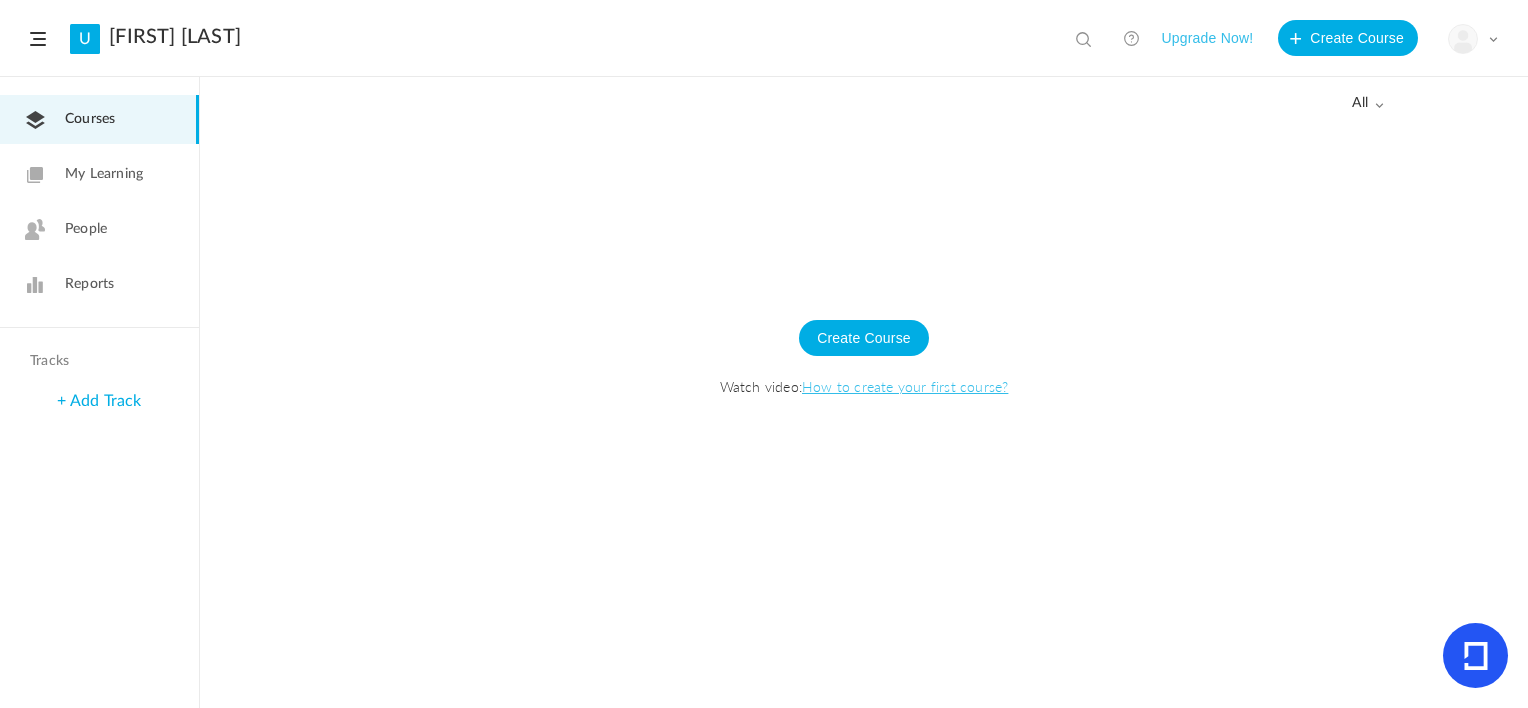 click 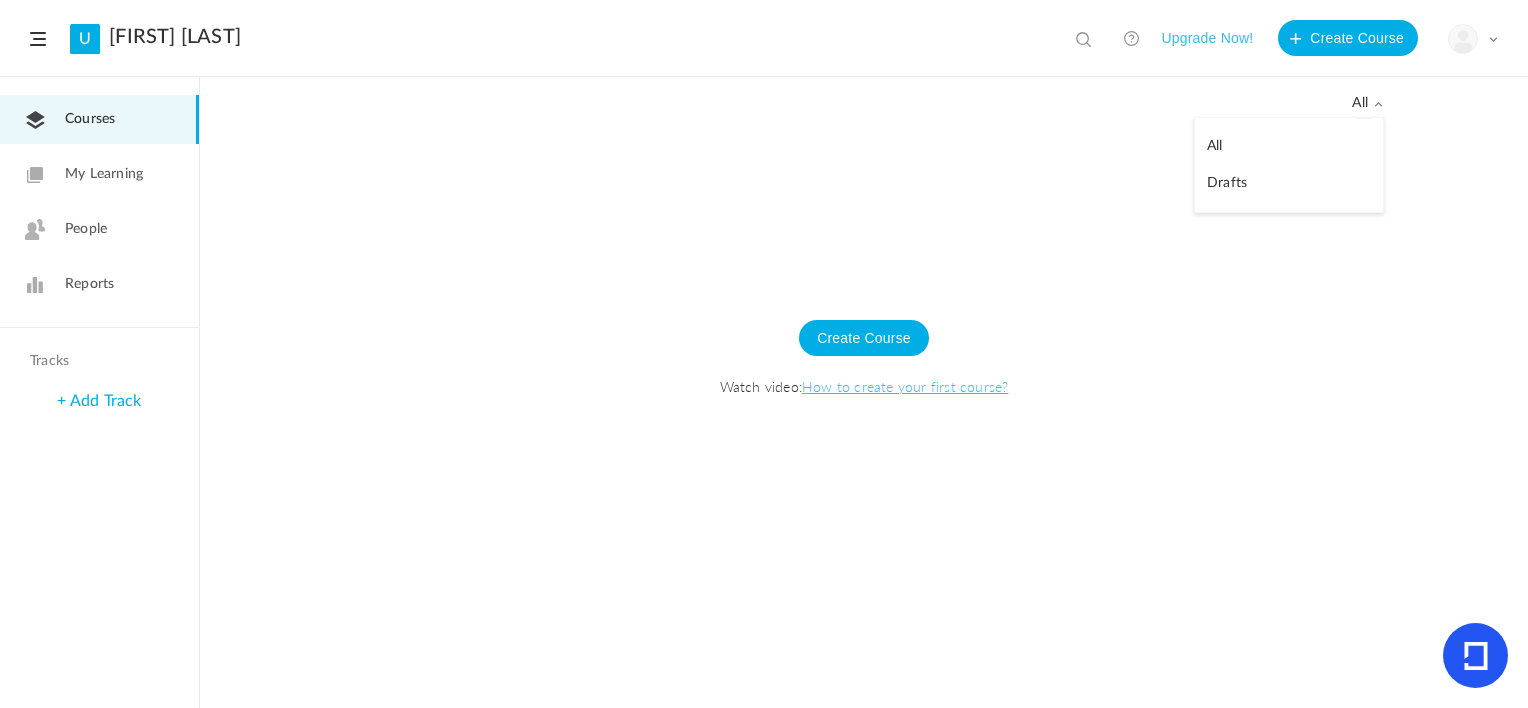 click 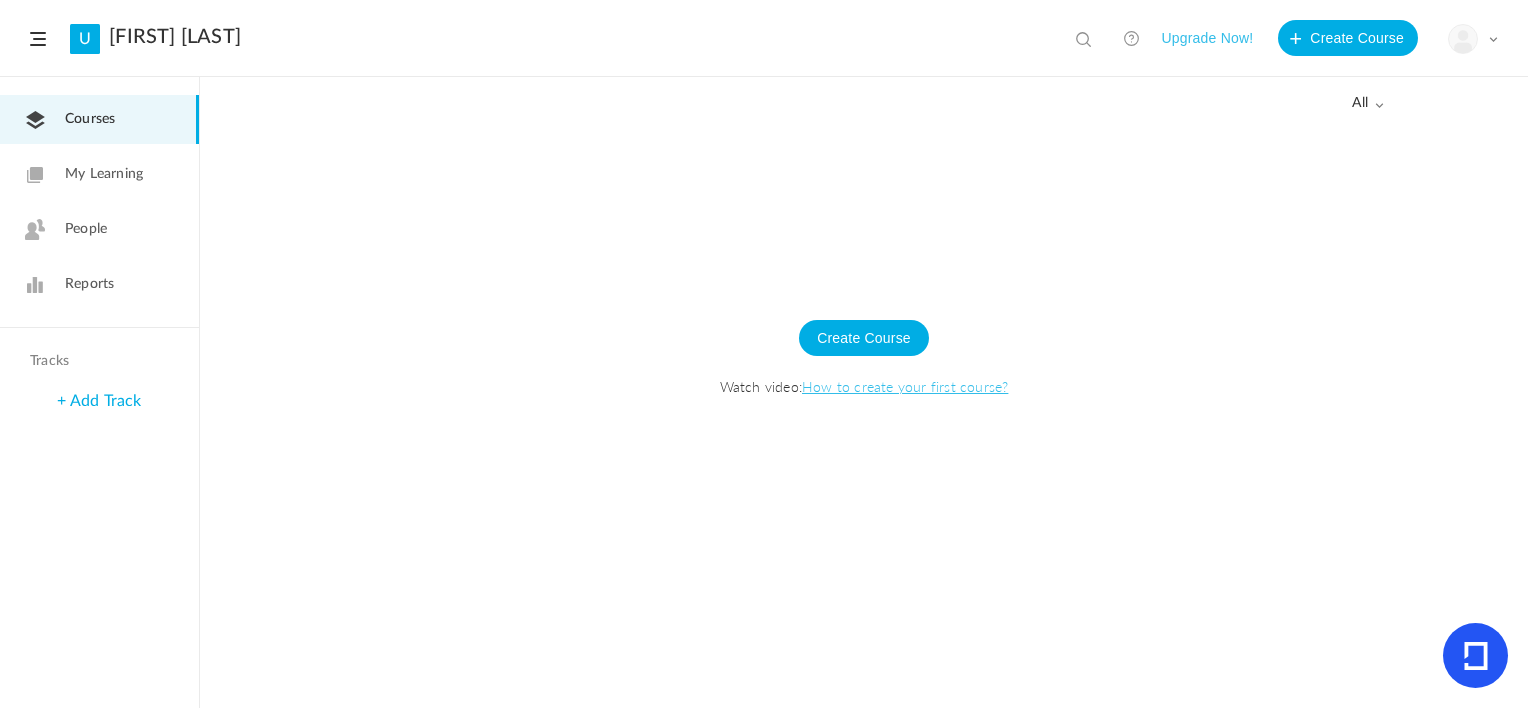 click 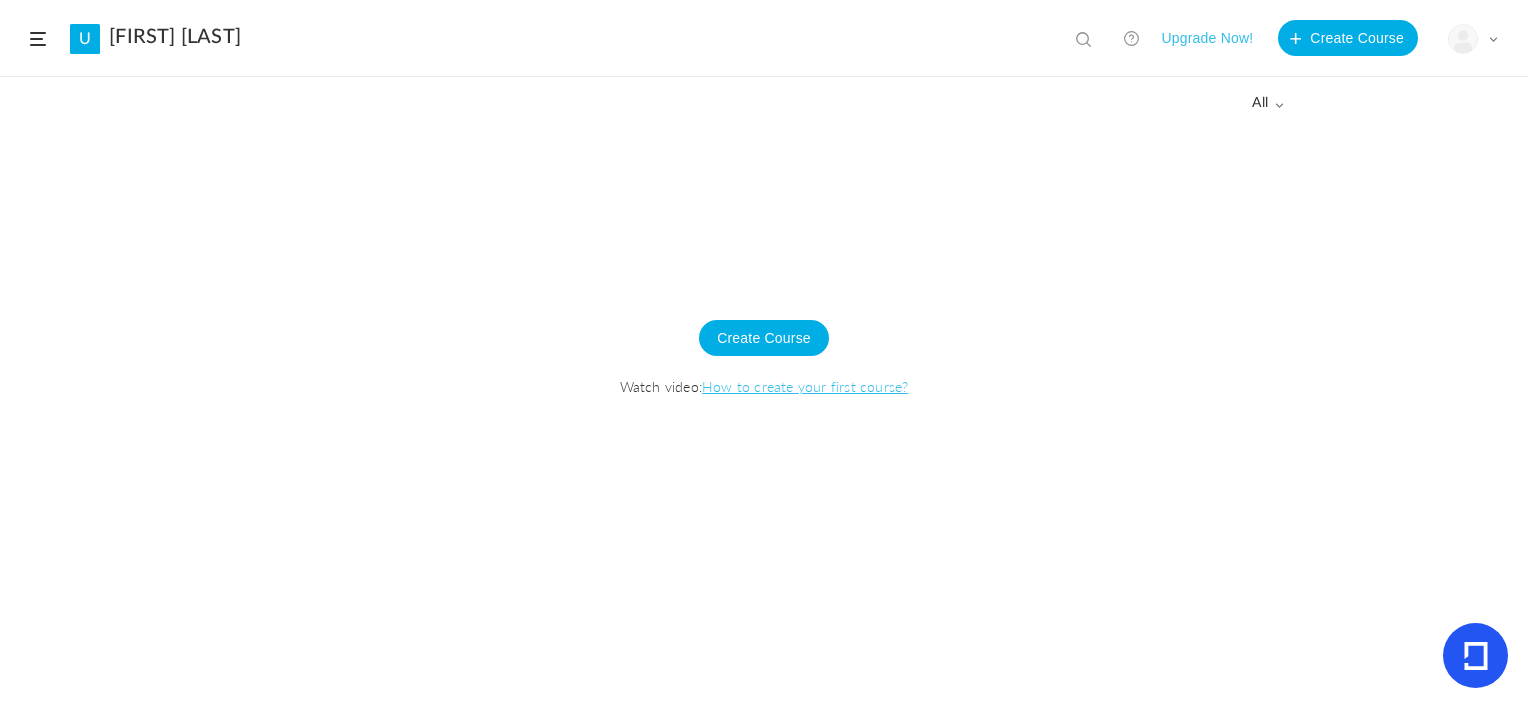 click 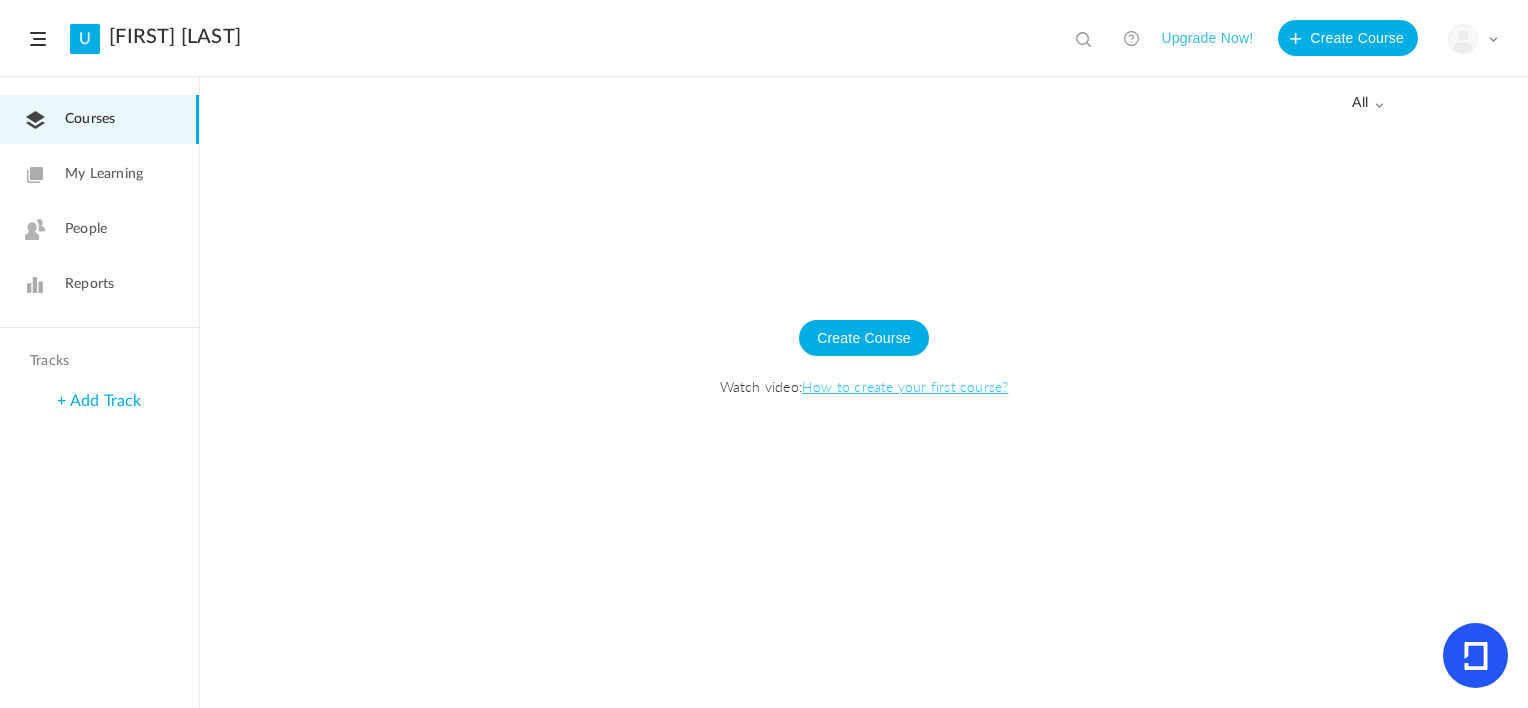 click 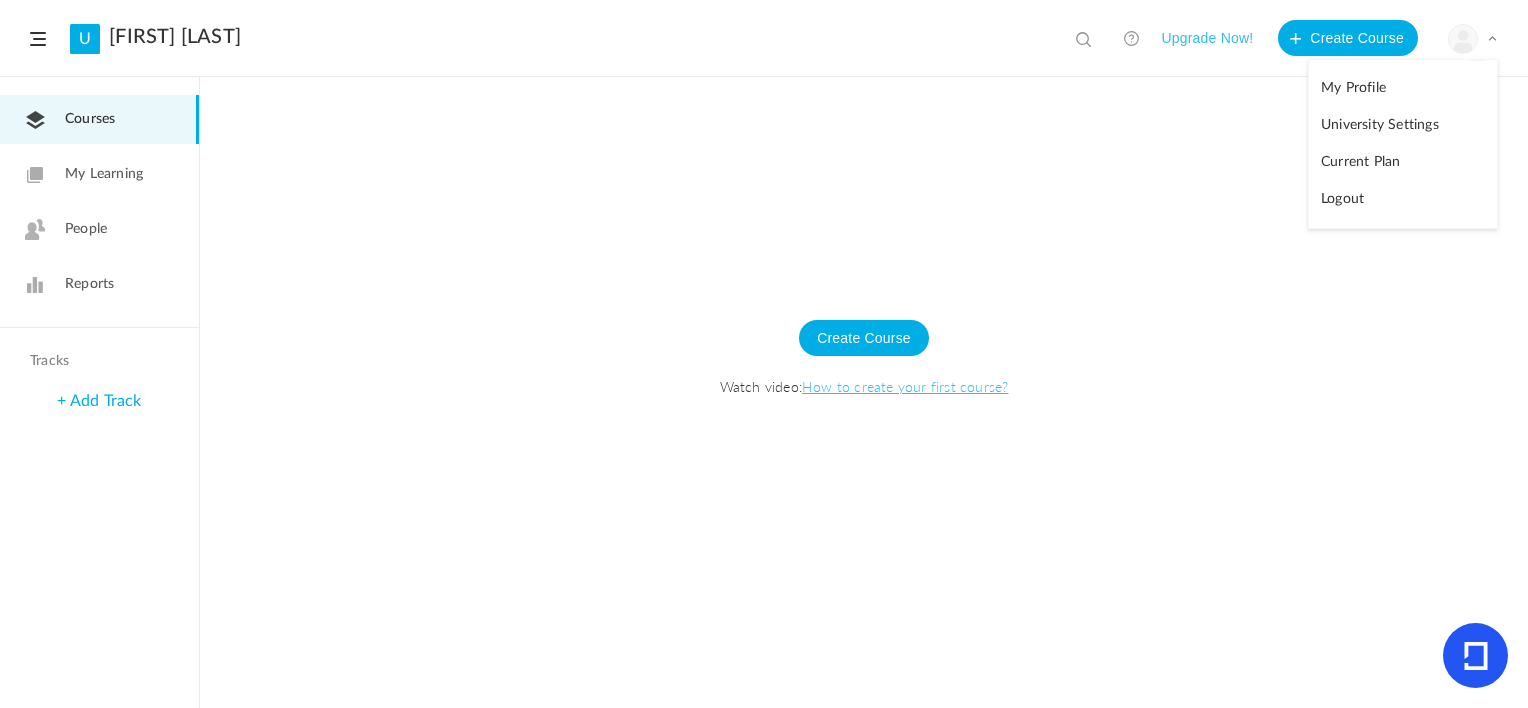 click on "Current Plan" 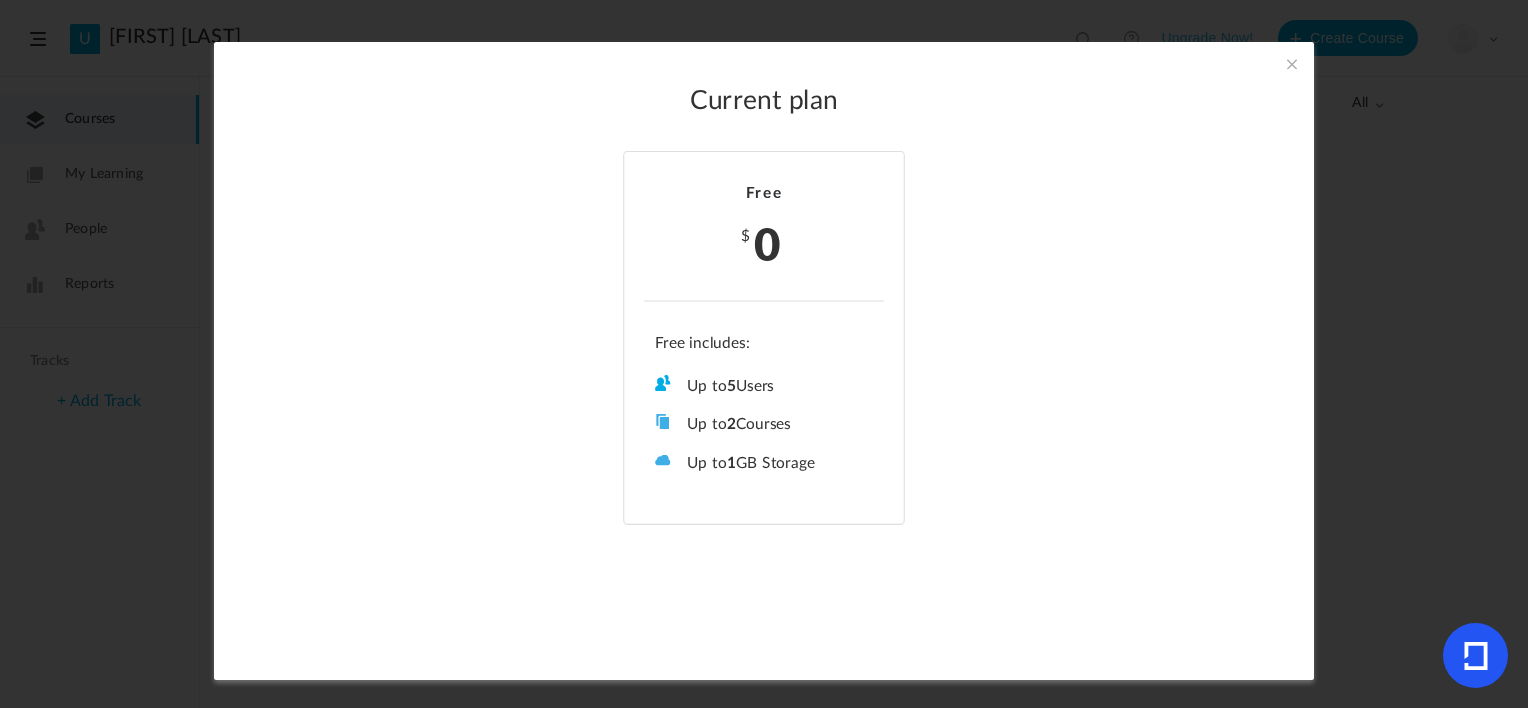 click at bounding box center [1292, 64] 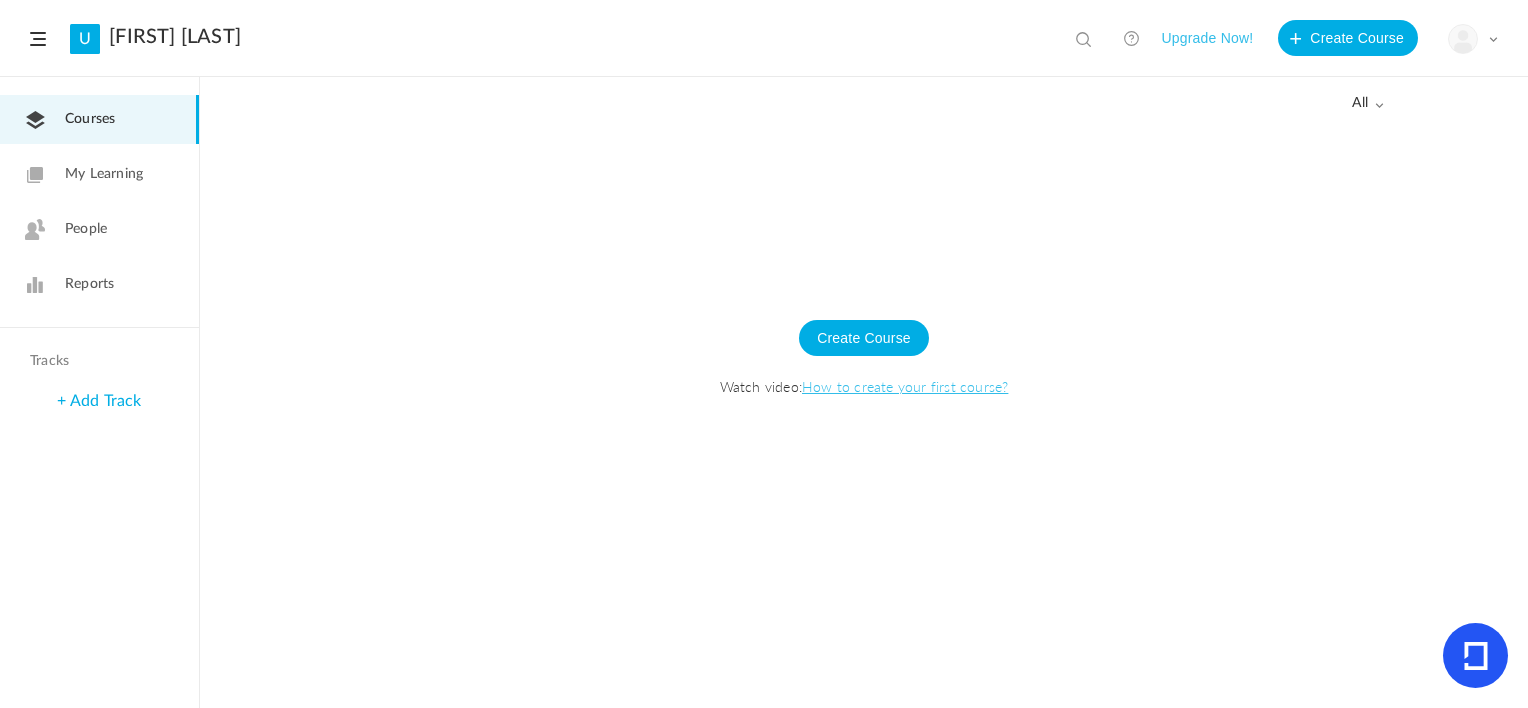 click 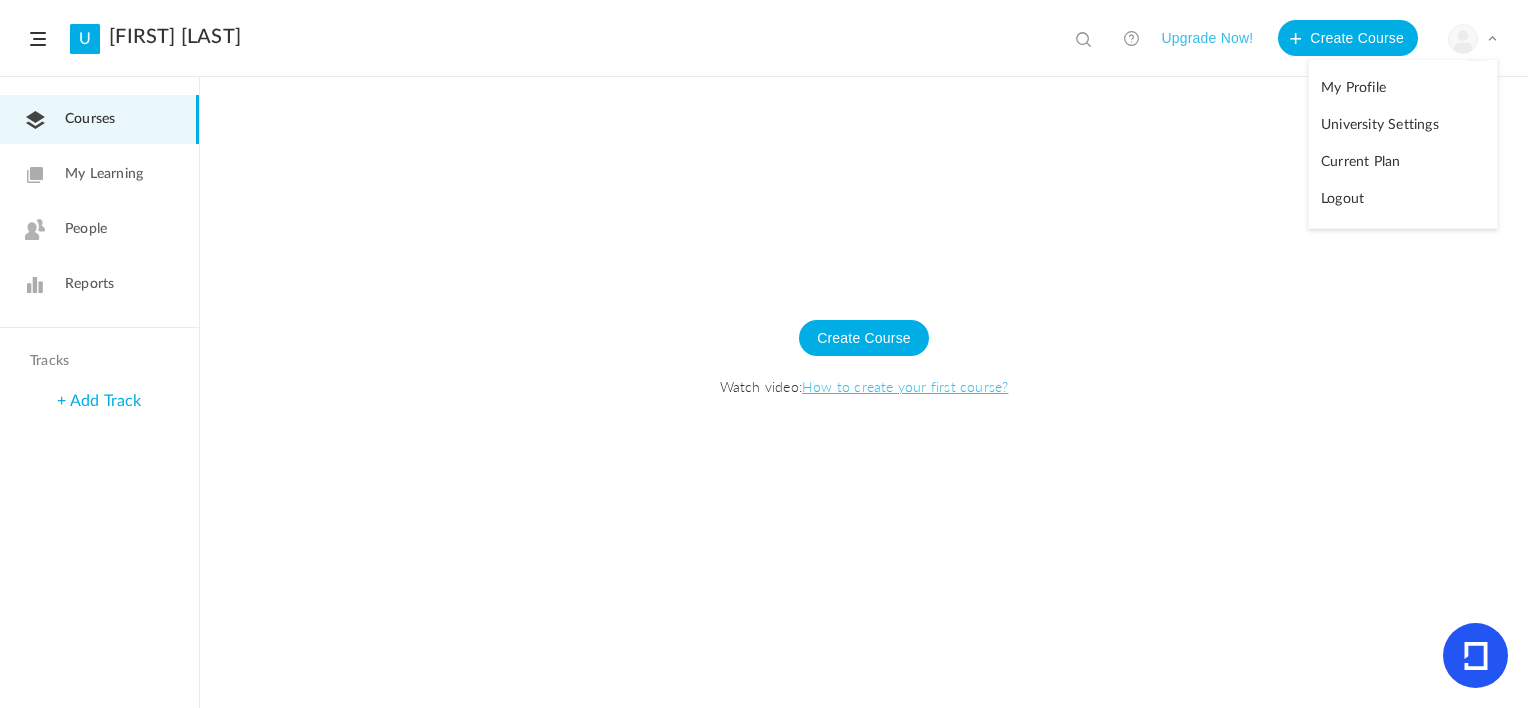 click 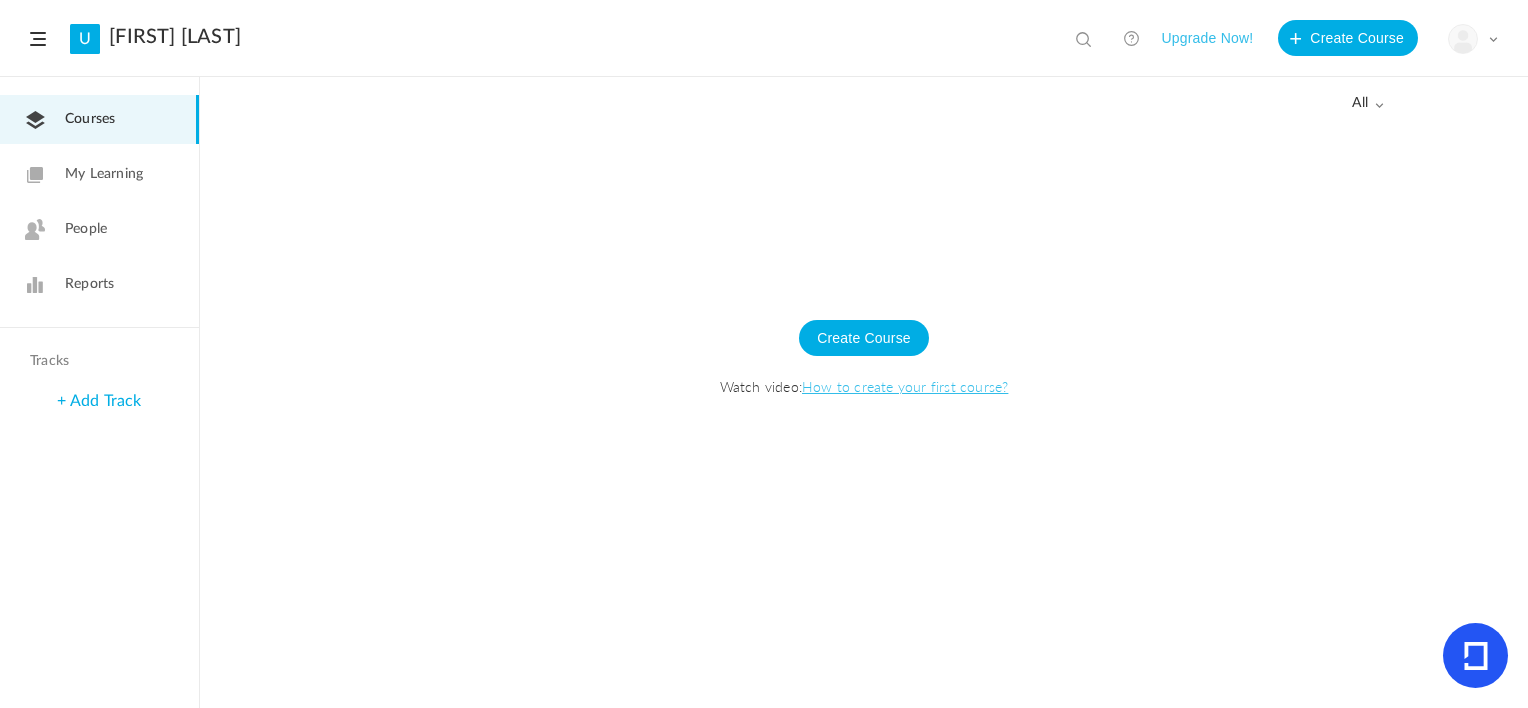 click on "My Learning" 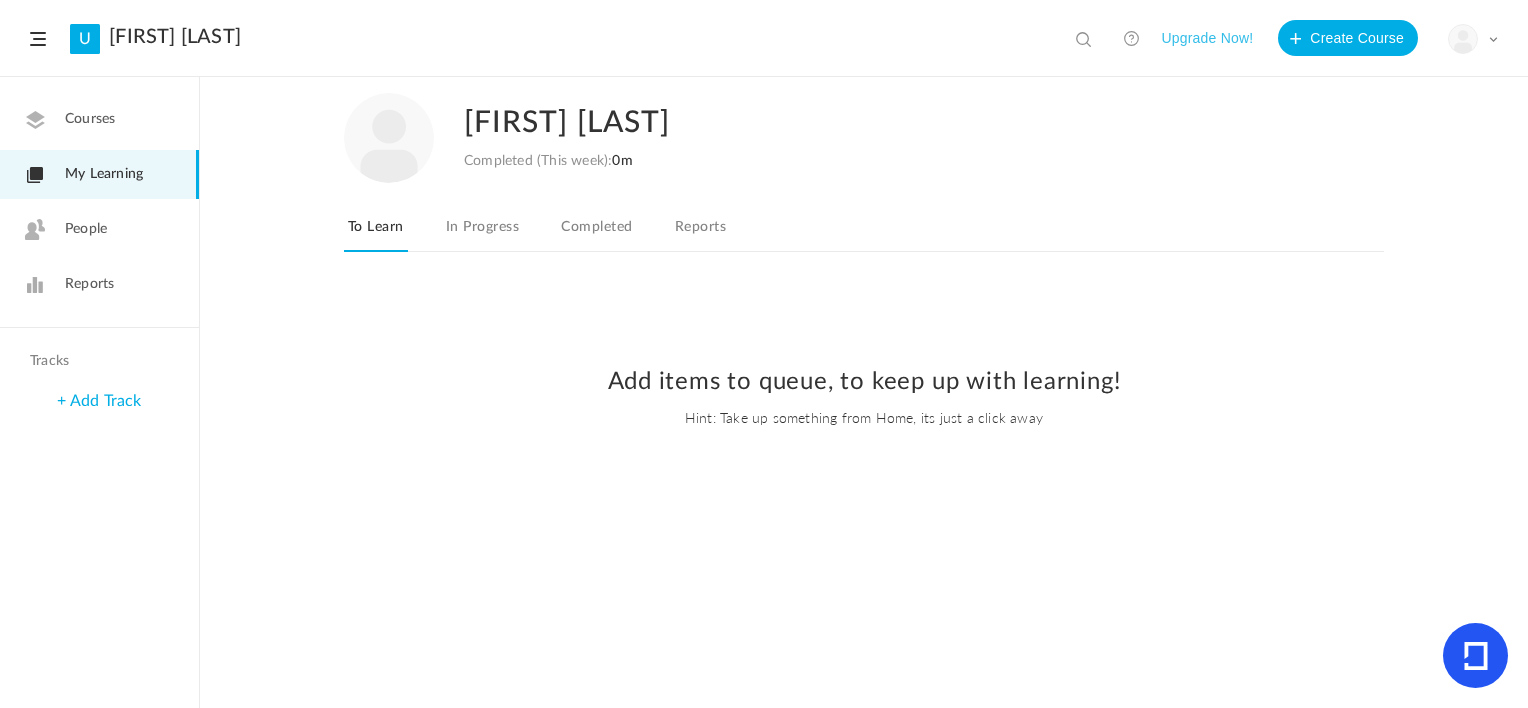 click on "In Progress" 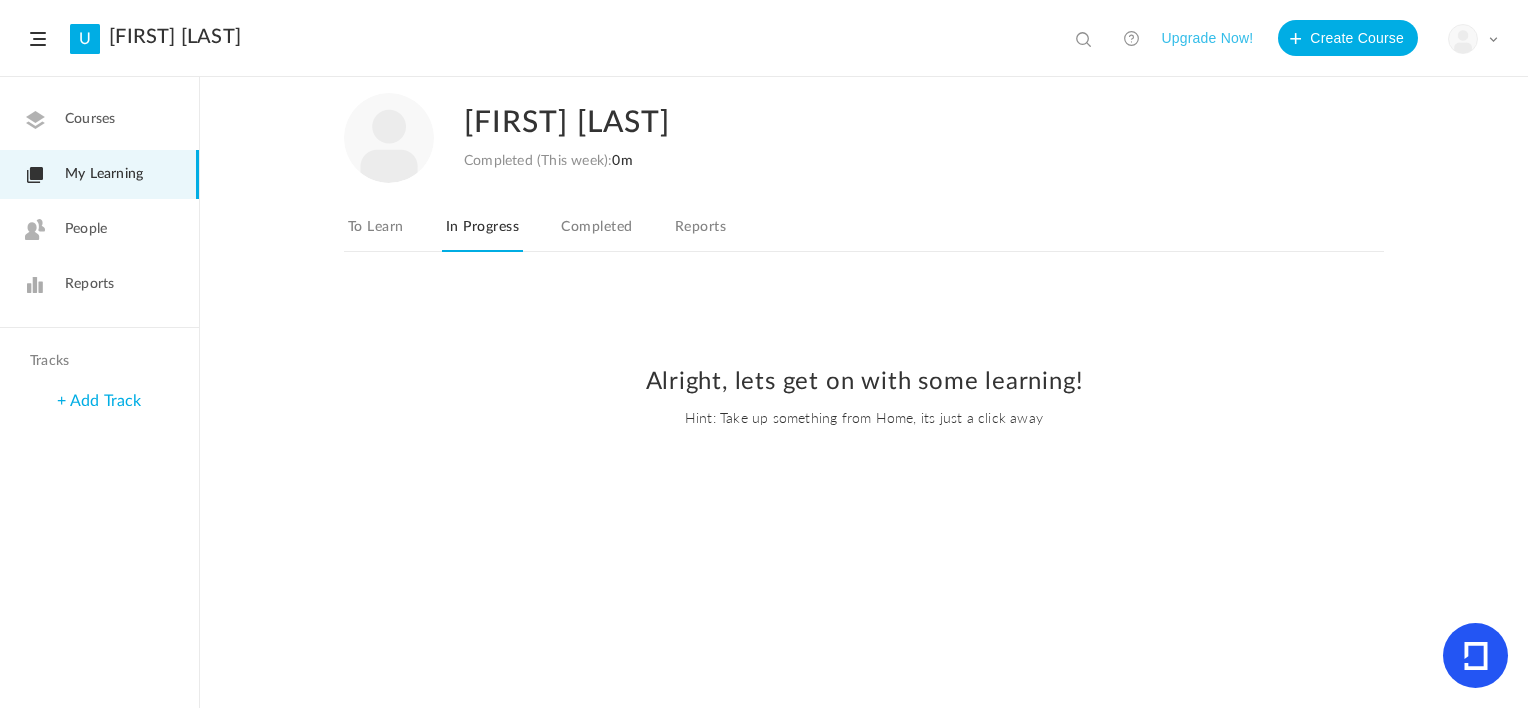 click on "Completed" 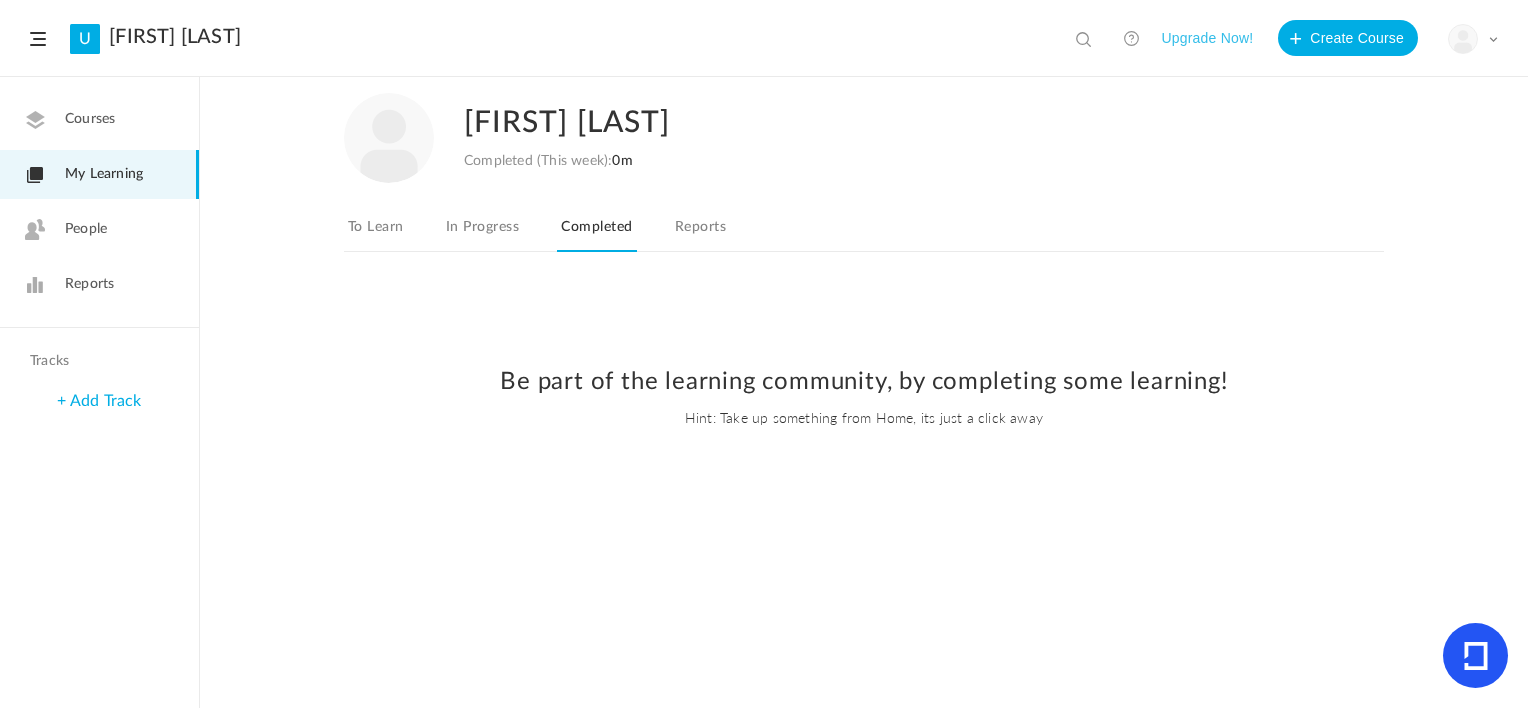 click on "To Learn" 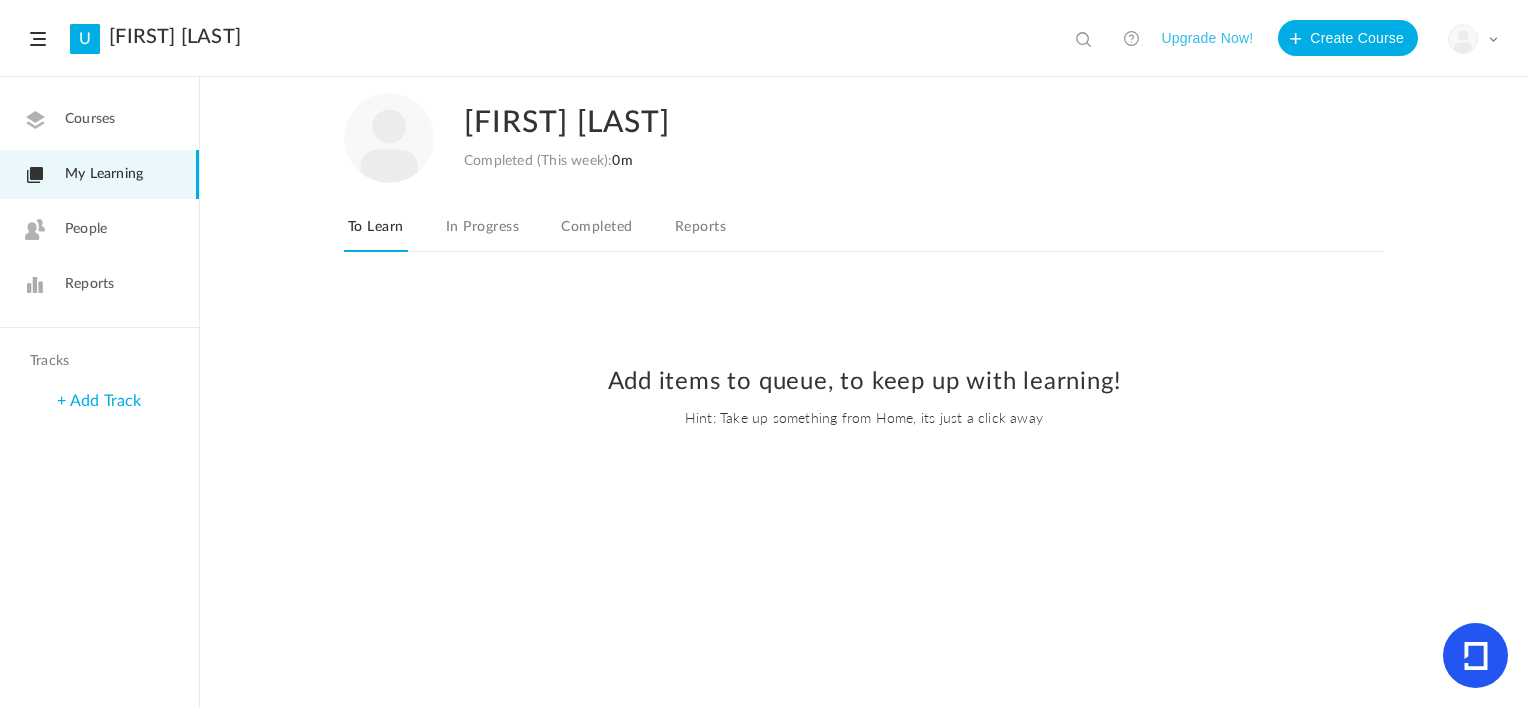 click on "My Profile
University Settings
Current Plan
Logout" 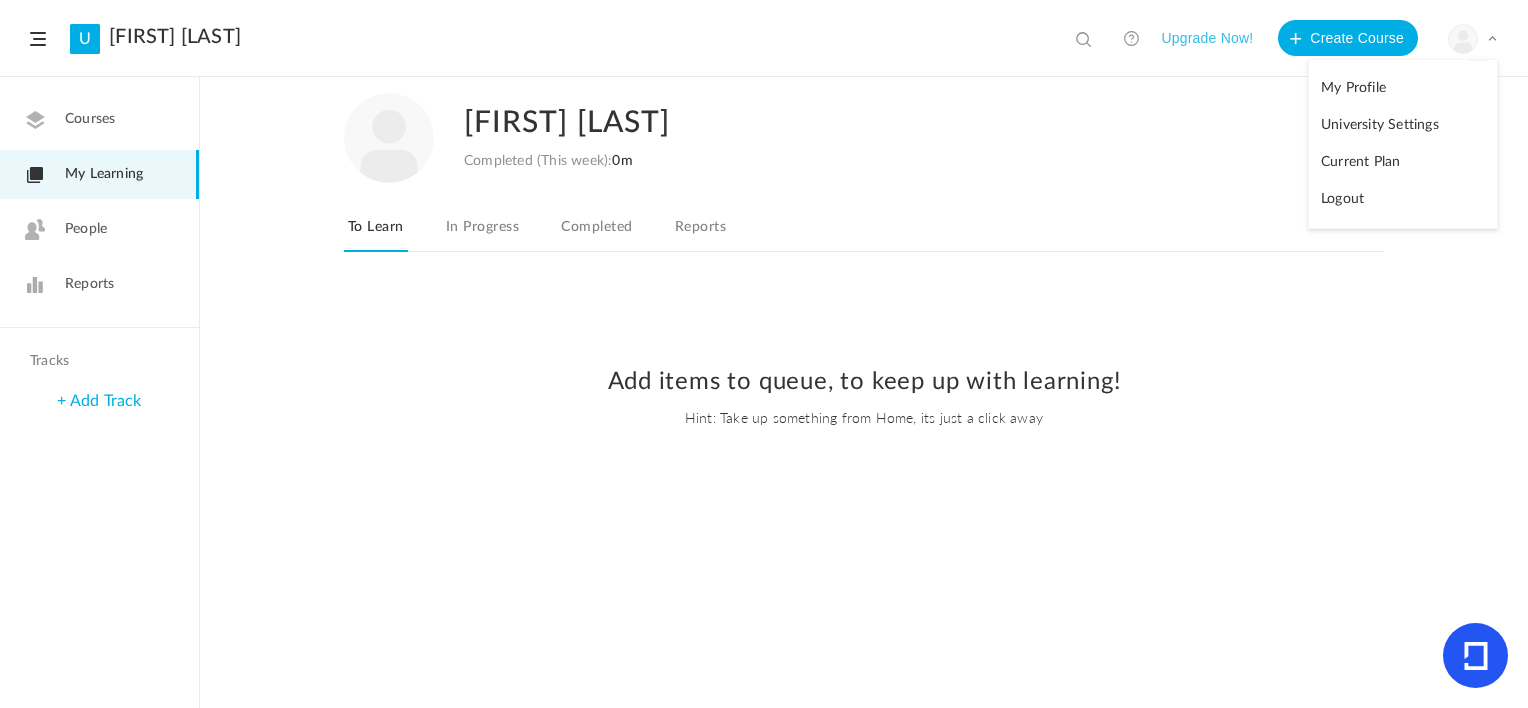 click on "My Profile" 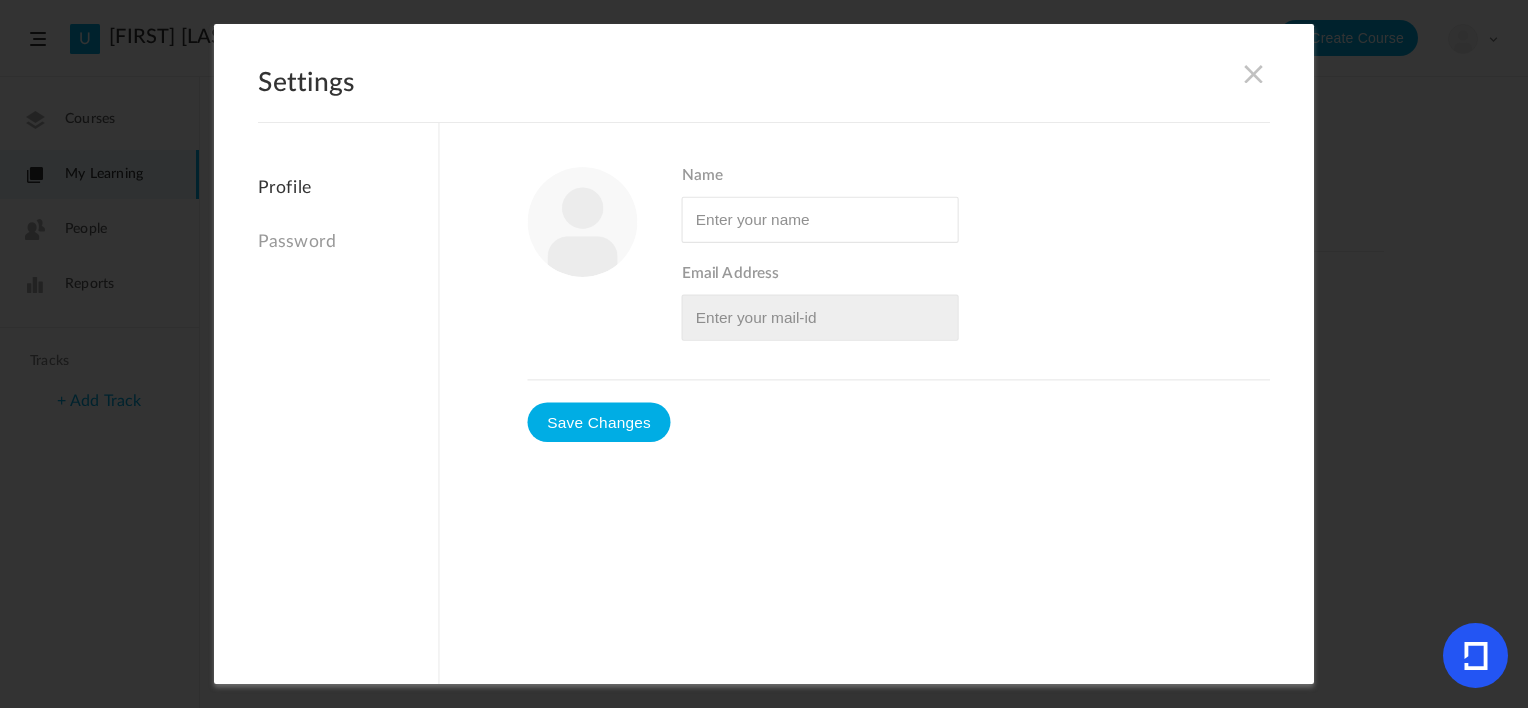 type on "[FIRST] [LAST]" 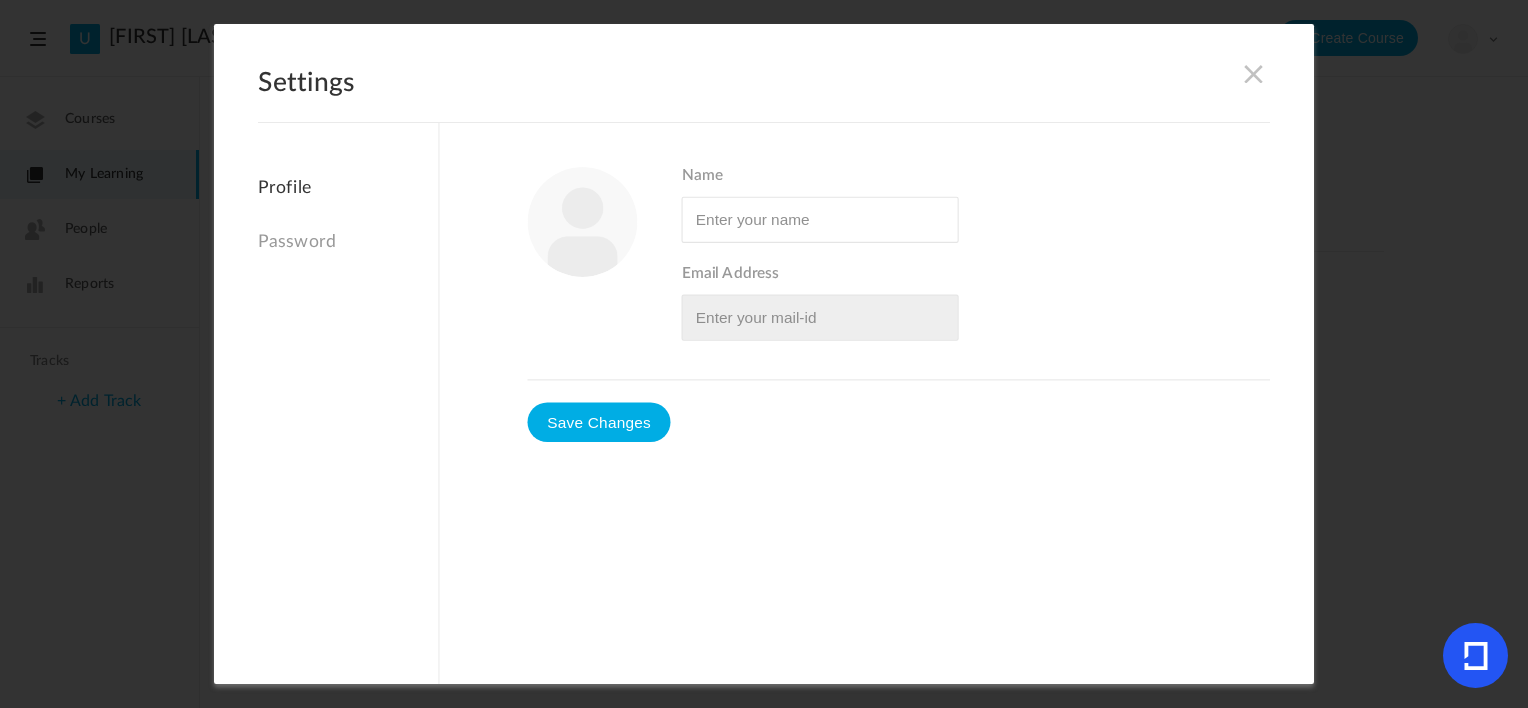 type on "[EMAIL]" 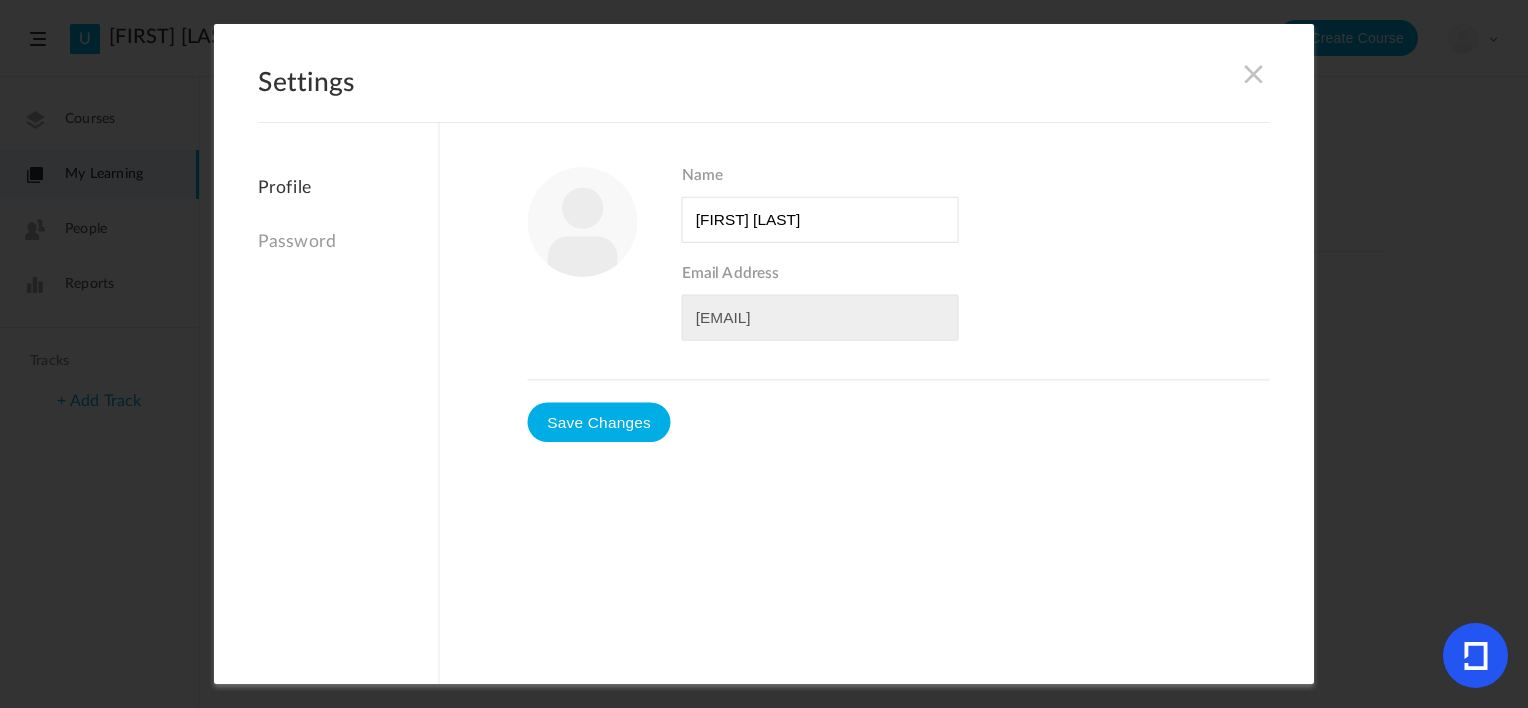 click at bounding box center (1254, 74) 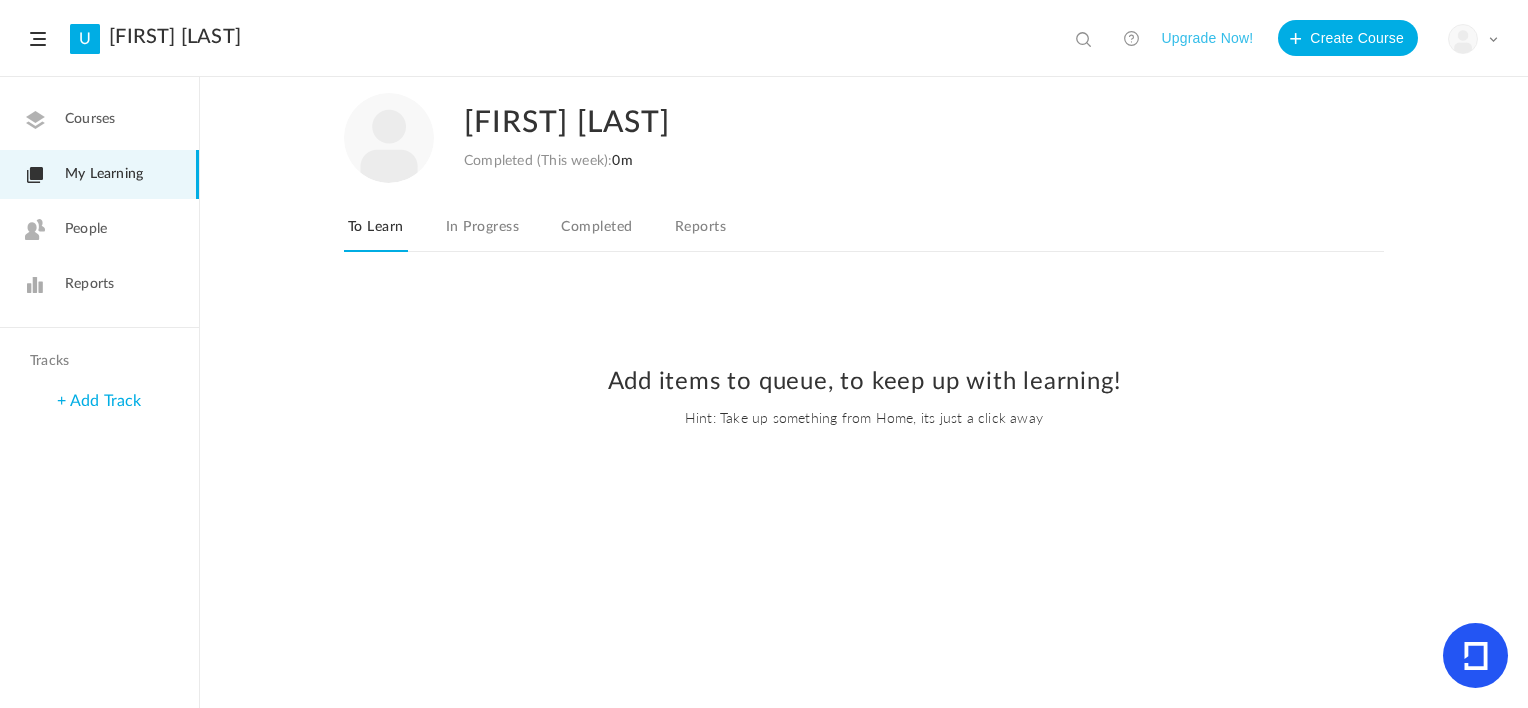 click on "Add items to queue, to keep up with learning!" 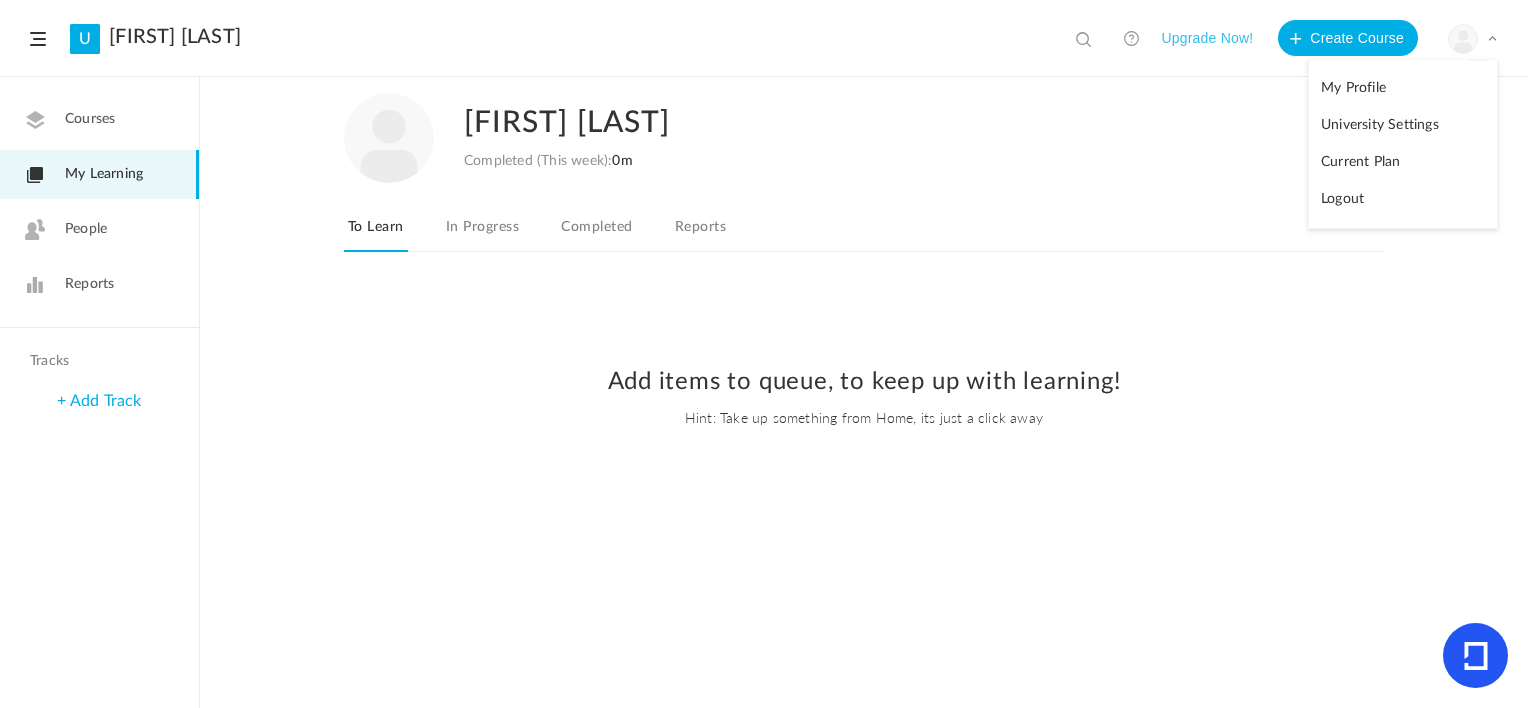 click on "My Profile" 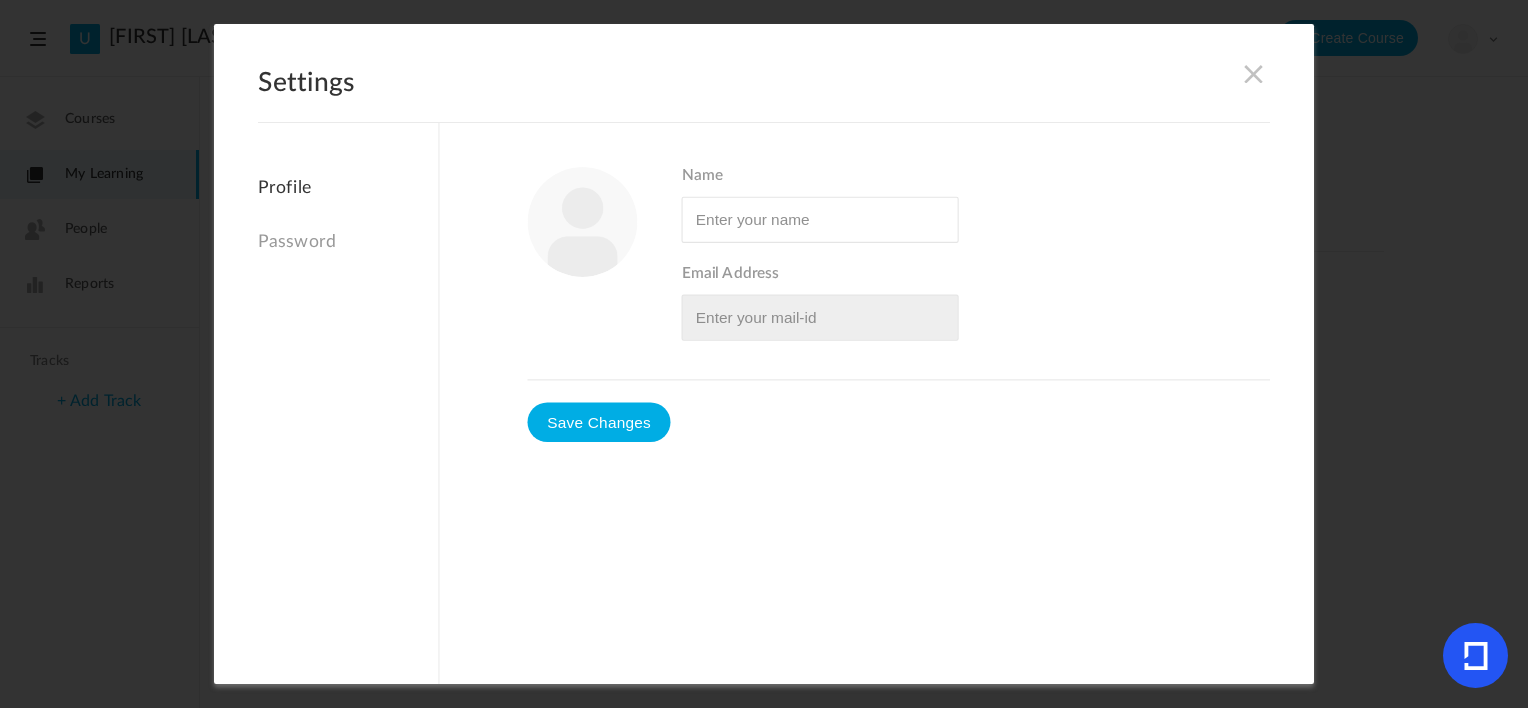 type on "[FIRST] [LAST]" 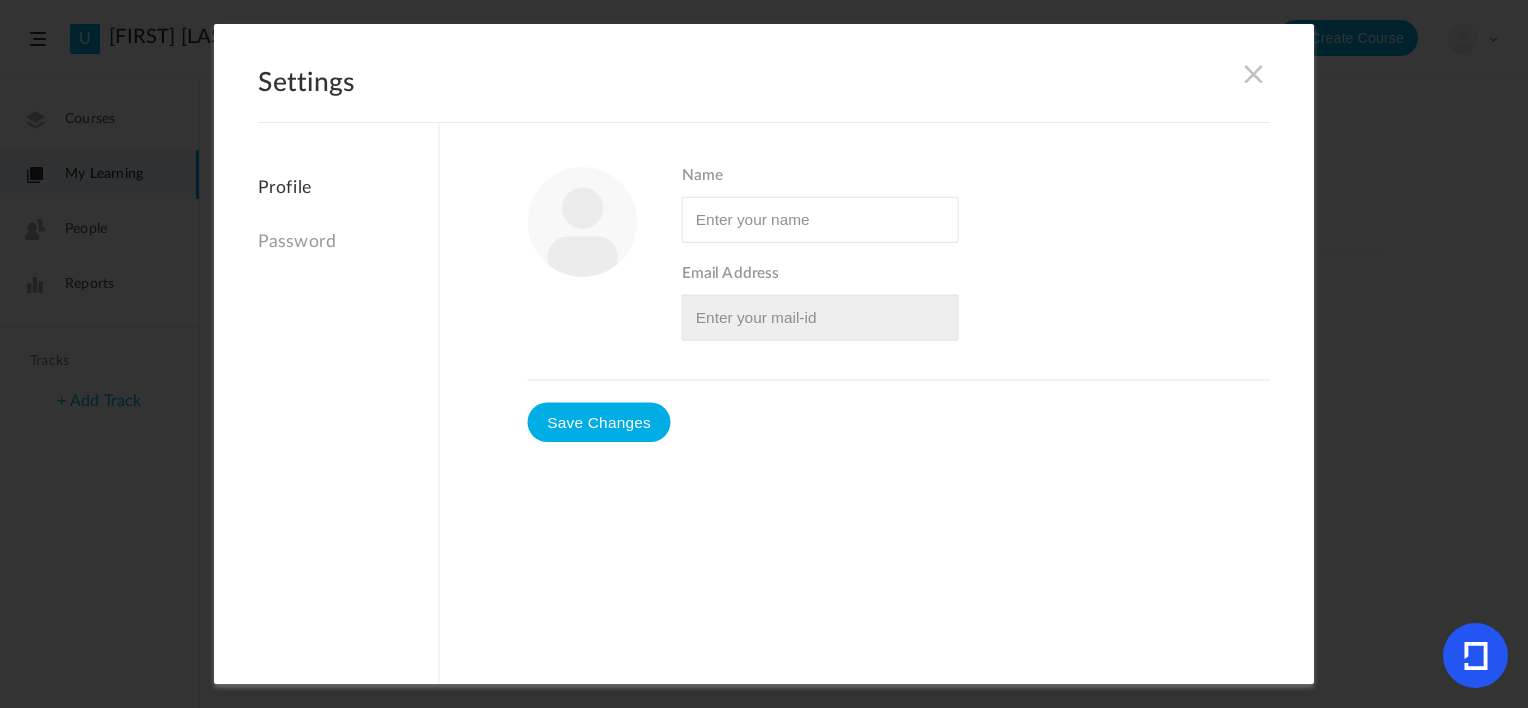 type on "[EMAIL]" 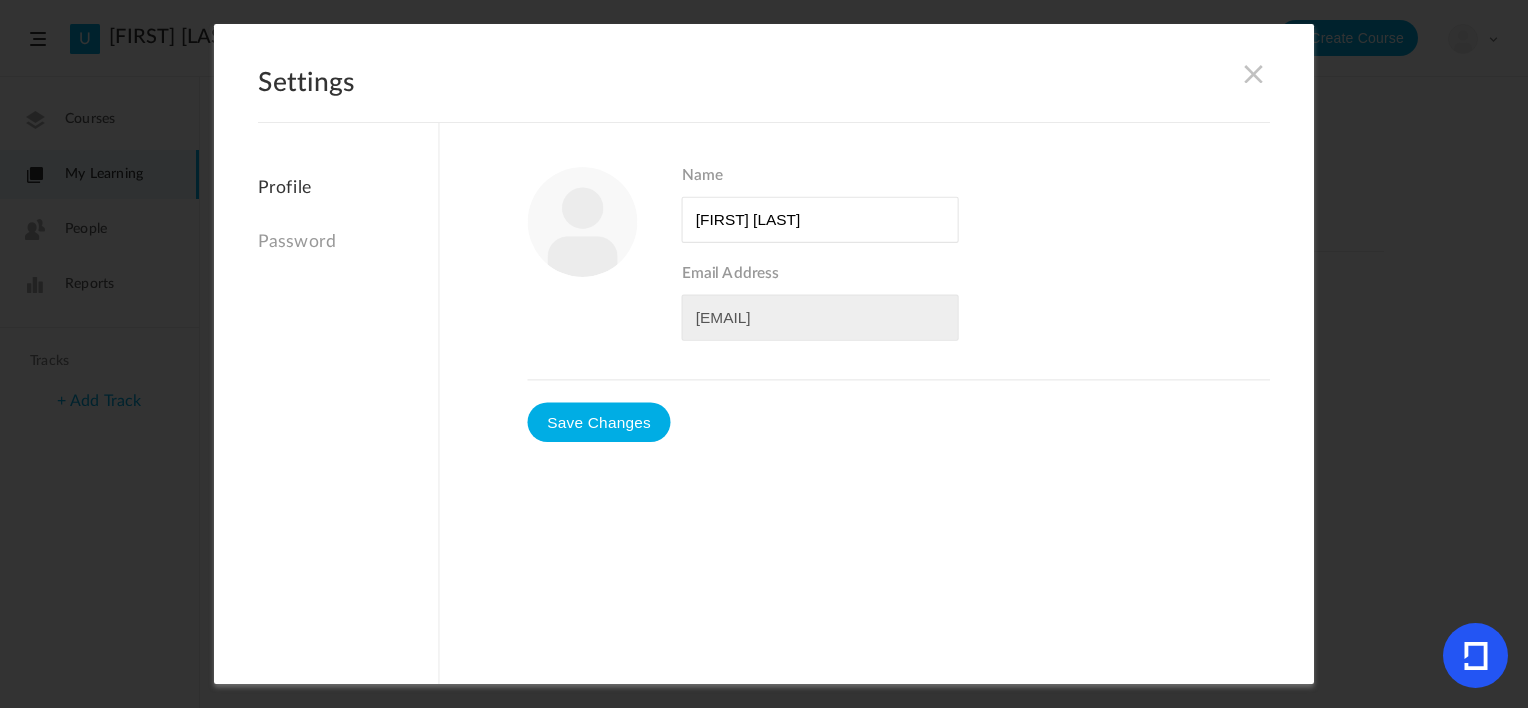 click at bounding box center [1254, 74] 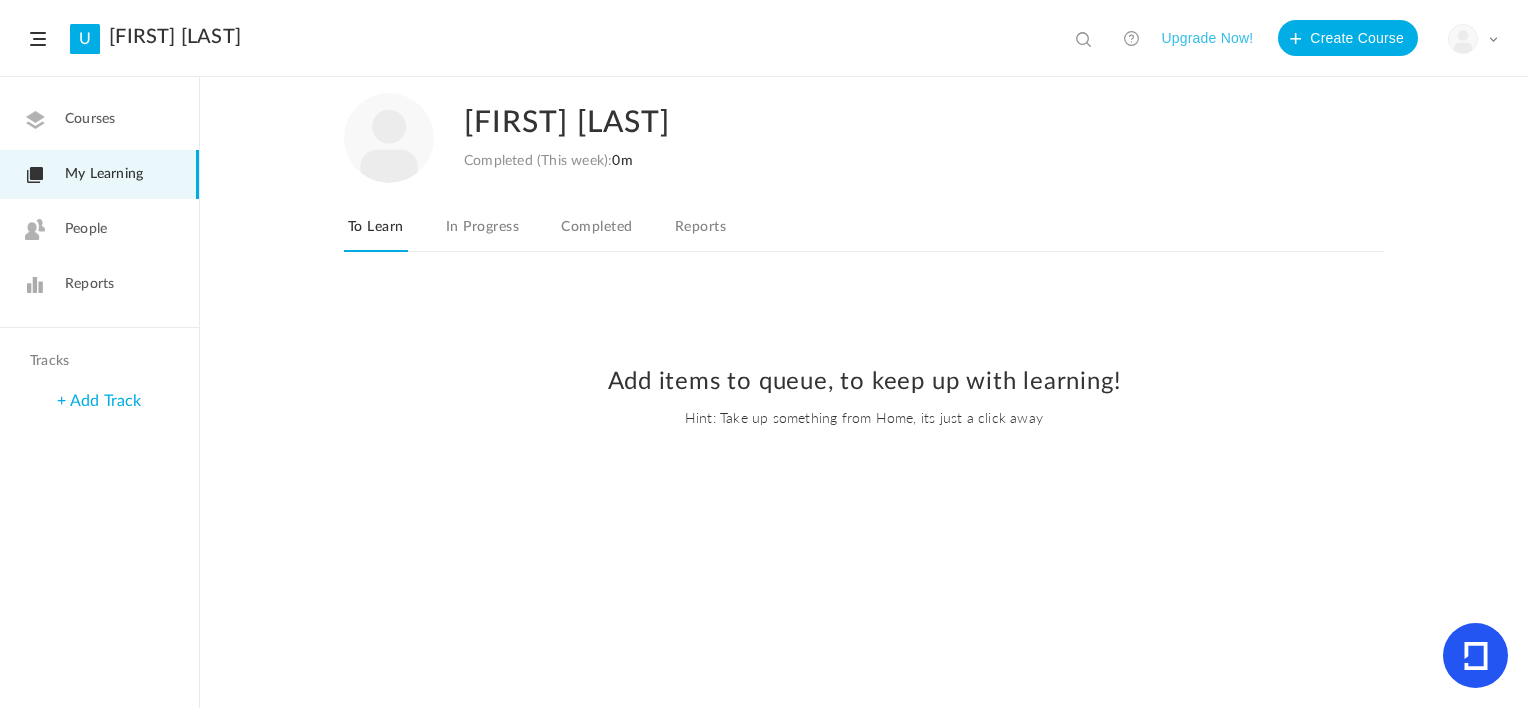 click on "In Progress" 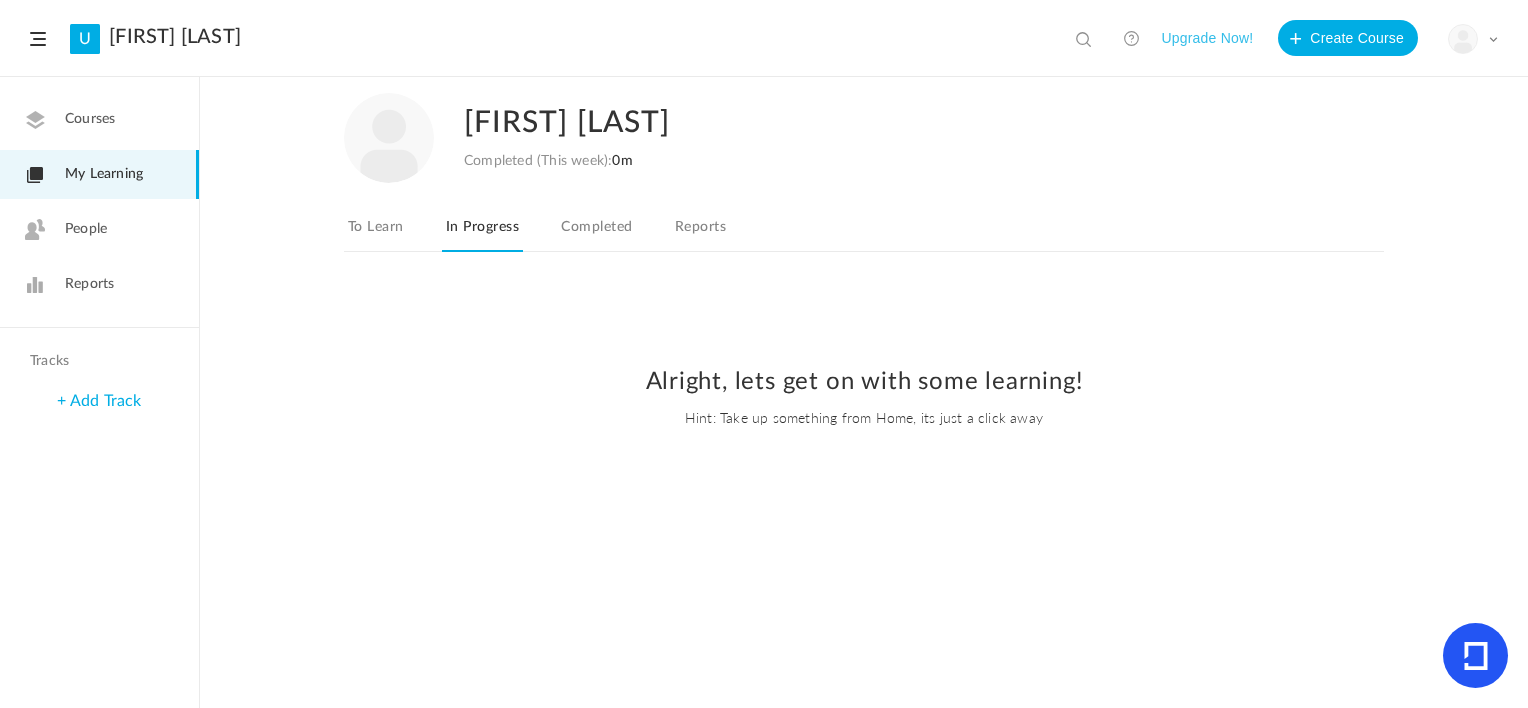 click on "Completed" 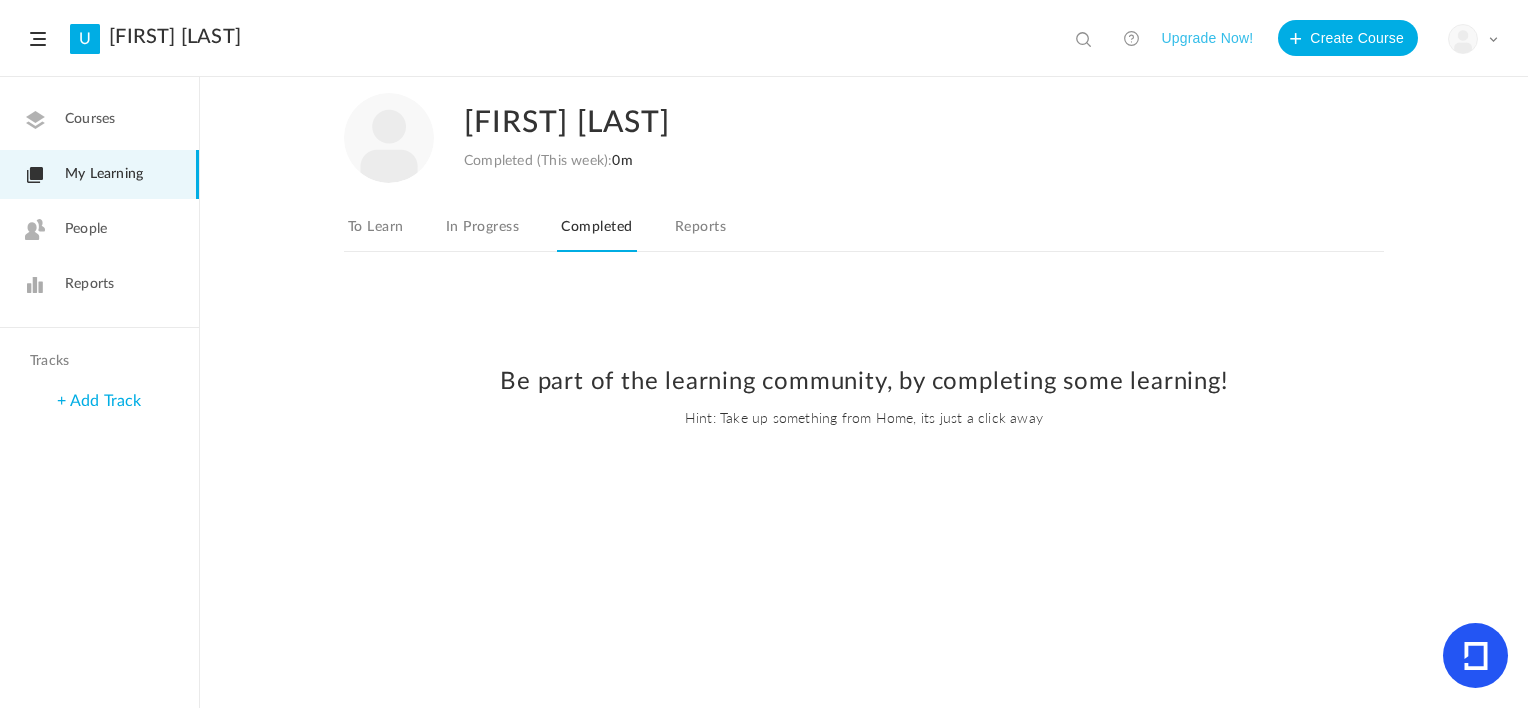 click on "To Learn" 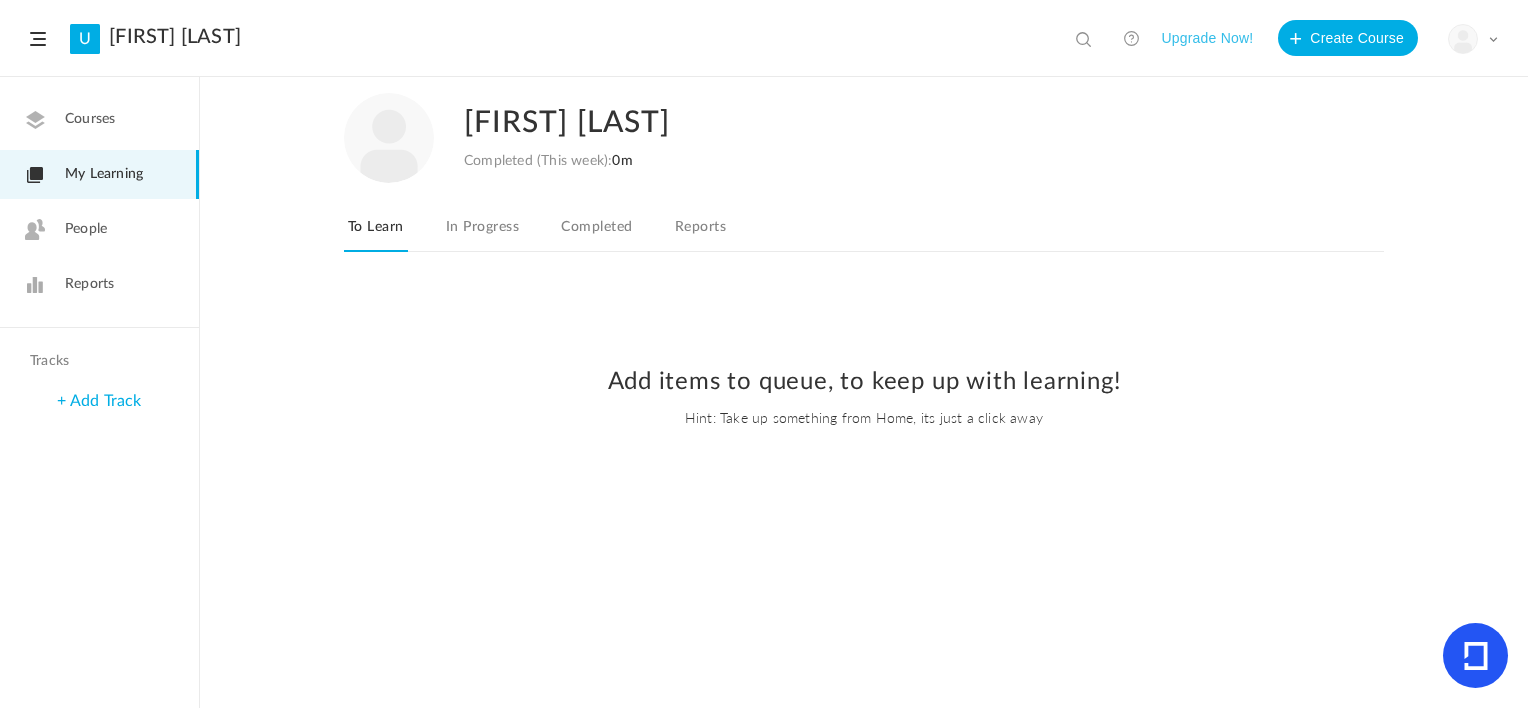 click on "Courses" 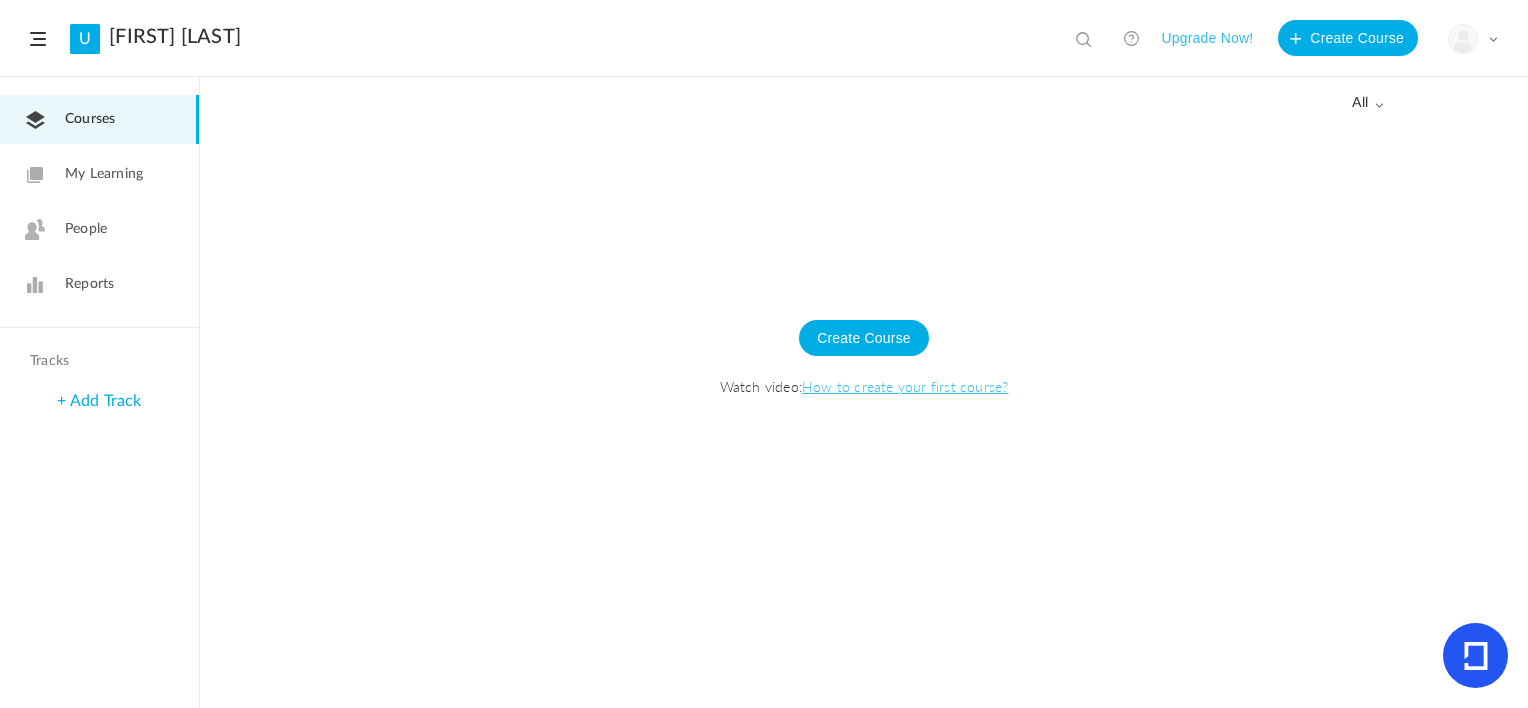click on "People" 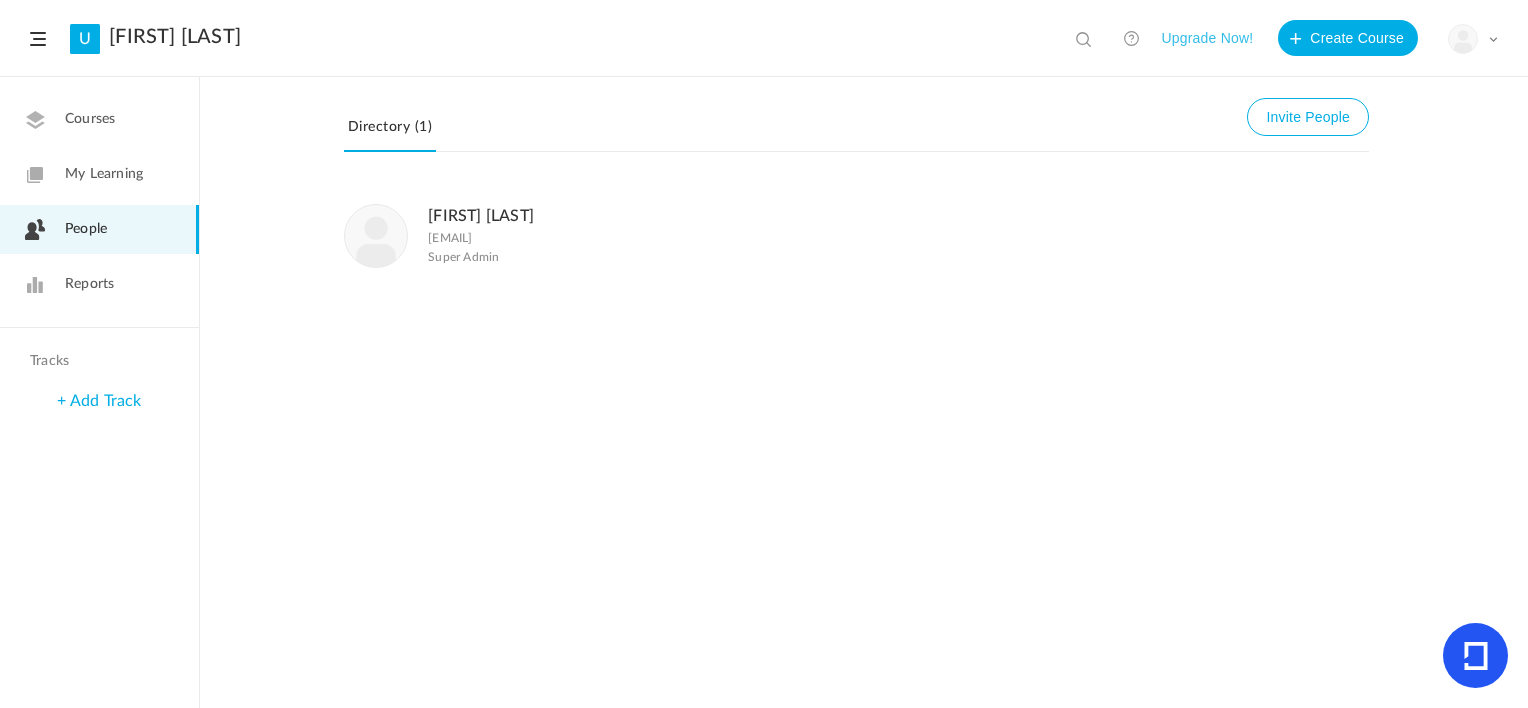 click on "[FIRST] [LAST]
[EMAIL]
Super Admin" 